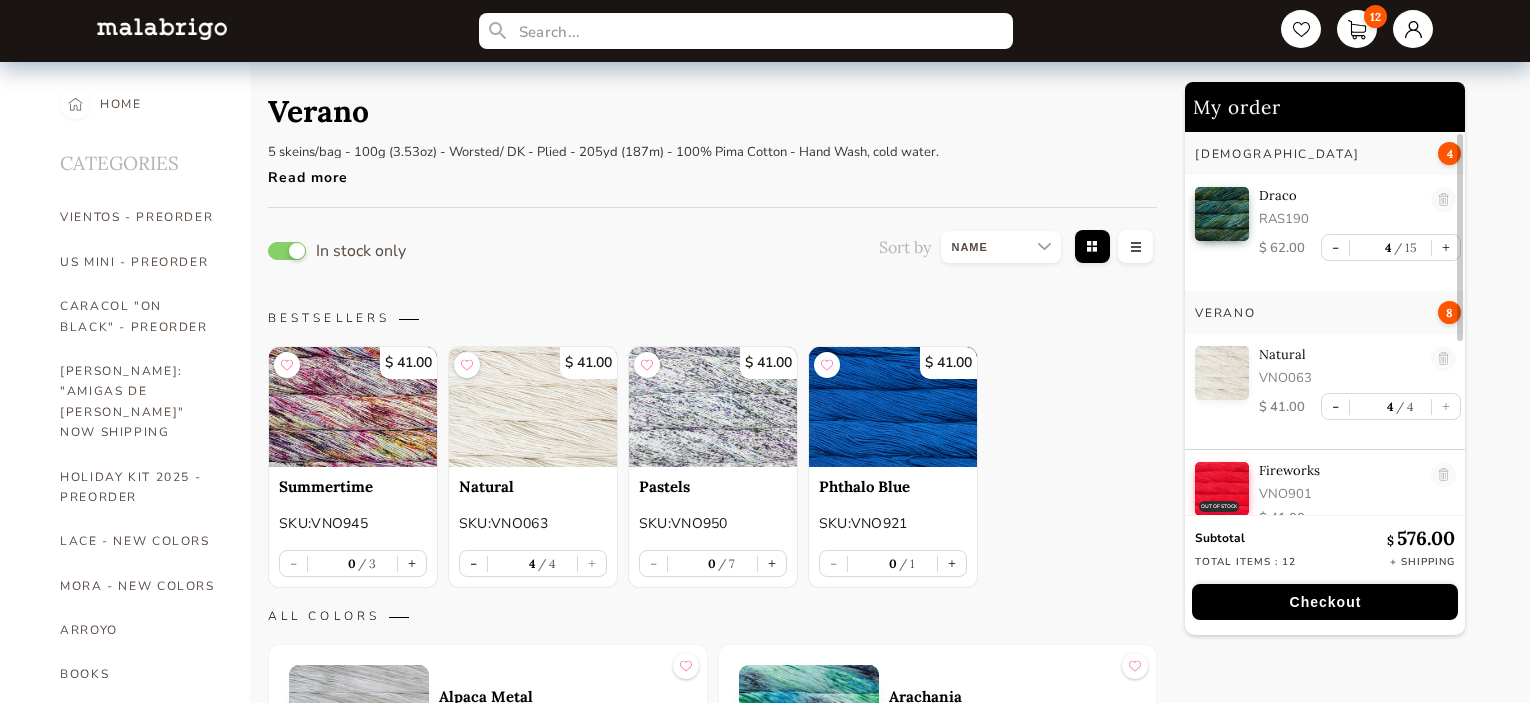 scroll, scrollTop: 0, scrollLeft: 0, axis: both 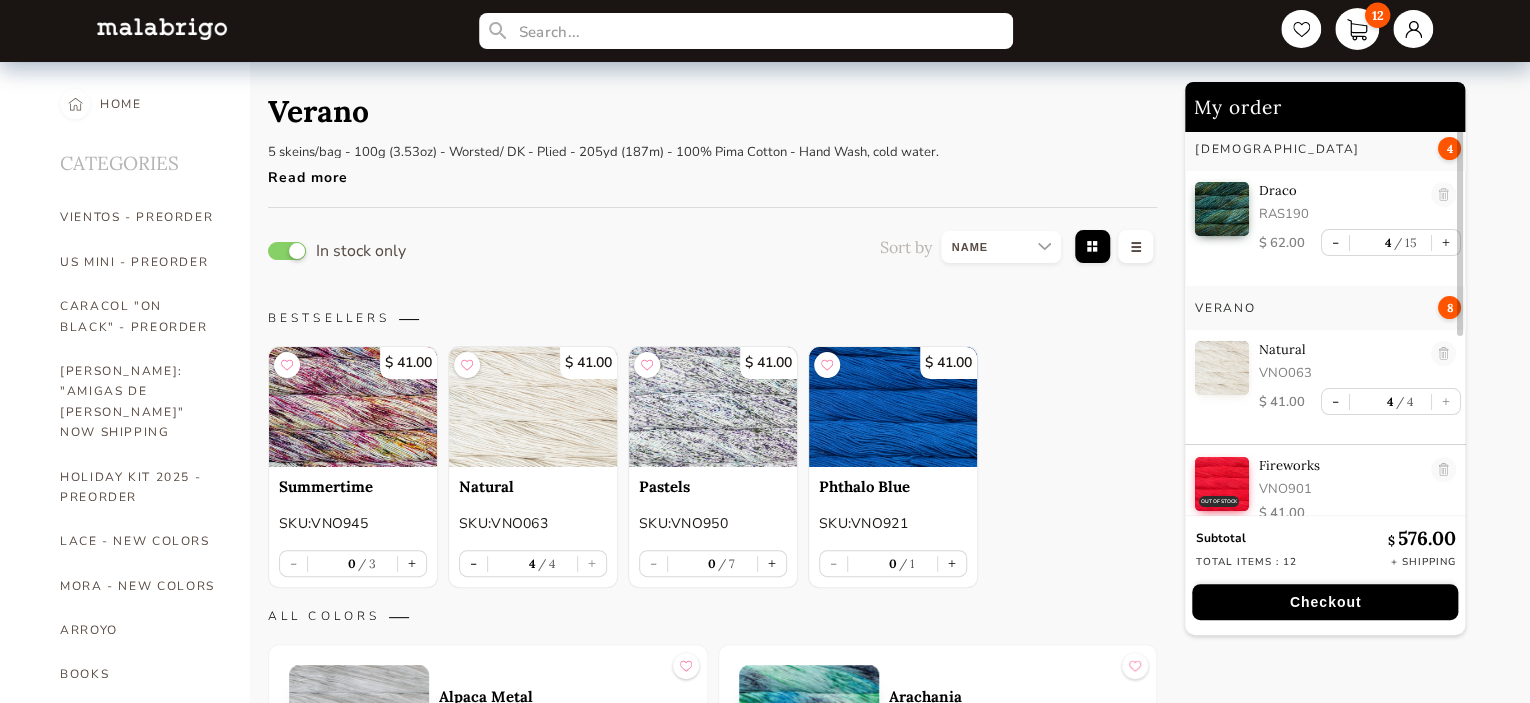 click on "12" at bounding box center (1357, 29) 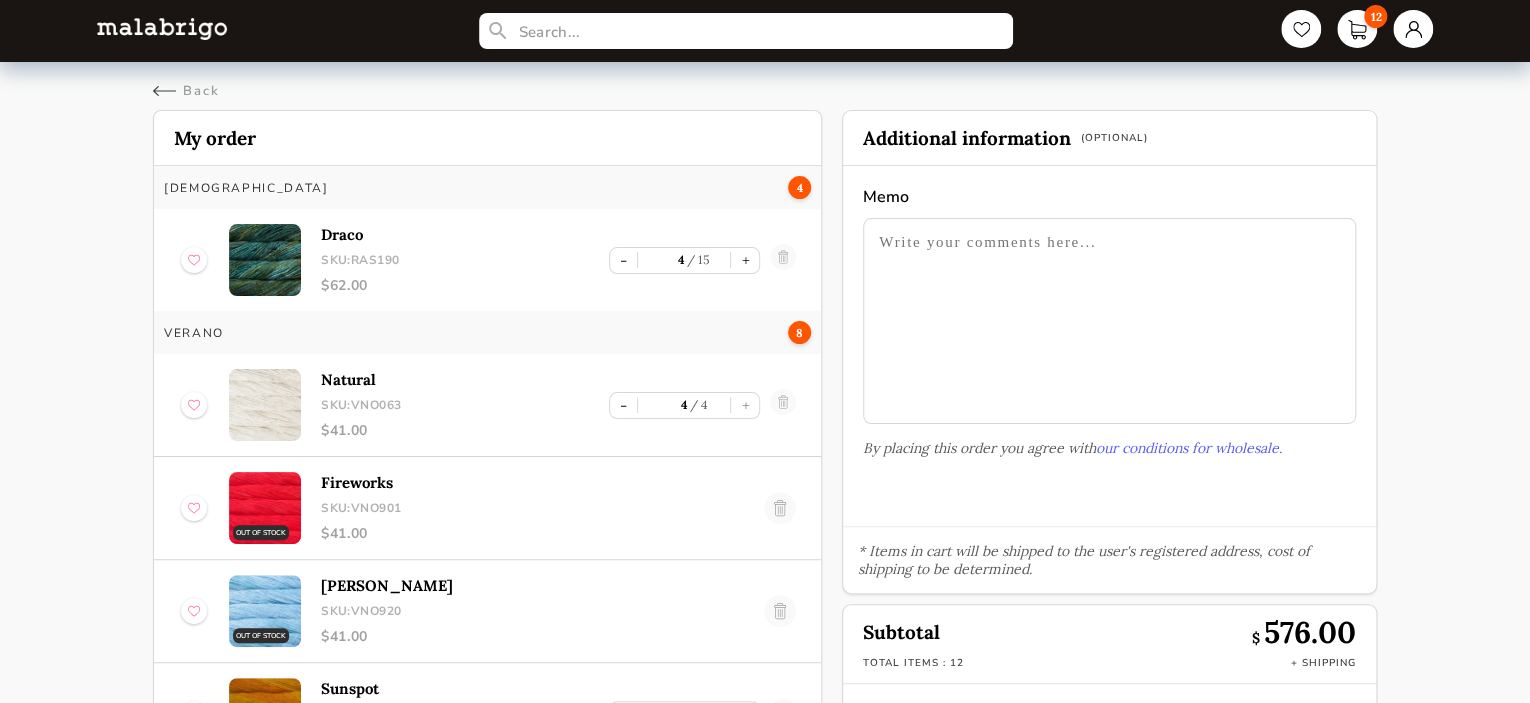 scroll, scrollTop: 81, scrollLeft: 0, axis: vertical 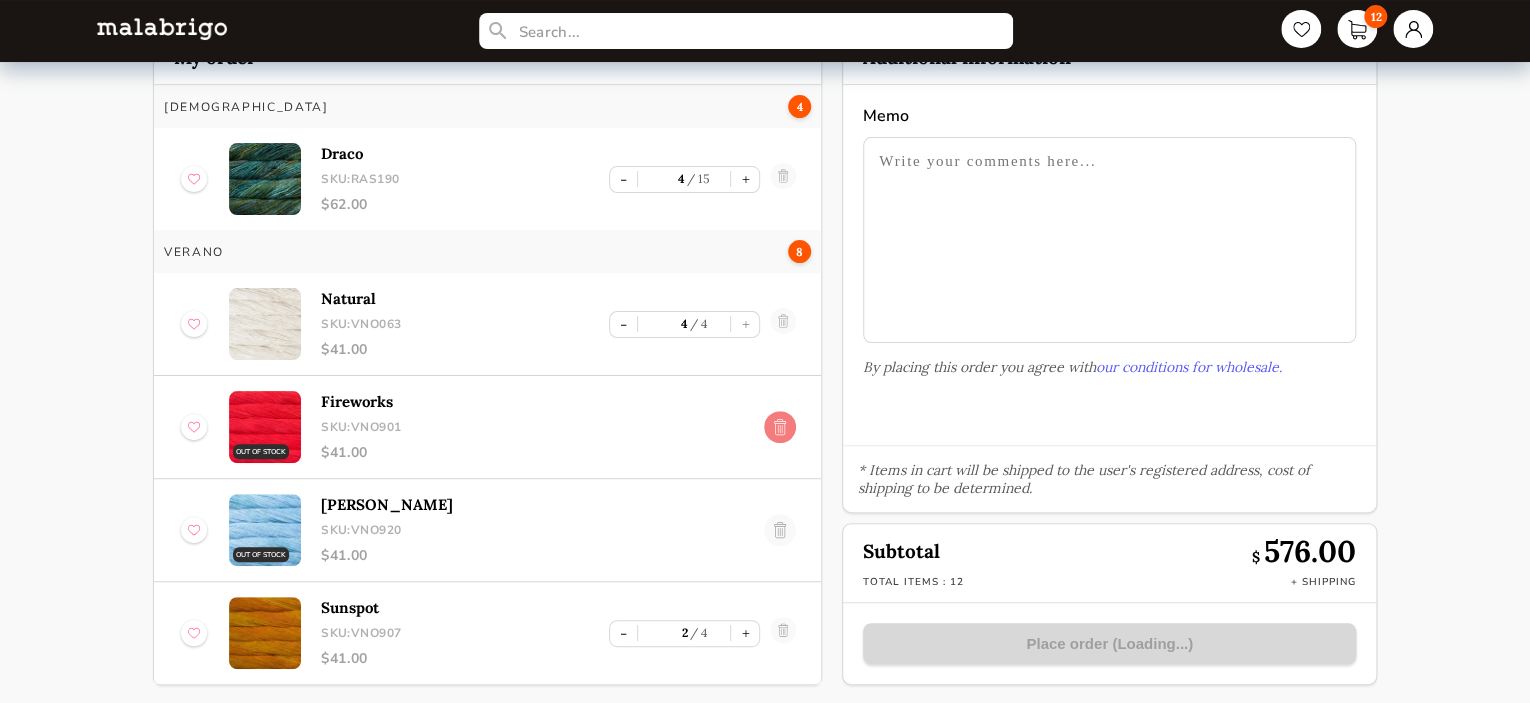 click at bounding box center (780, 427) 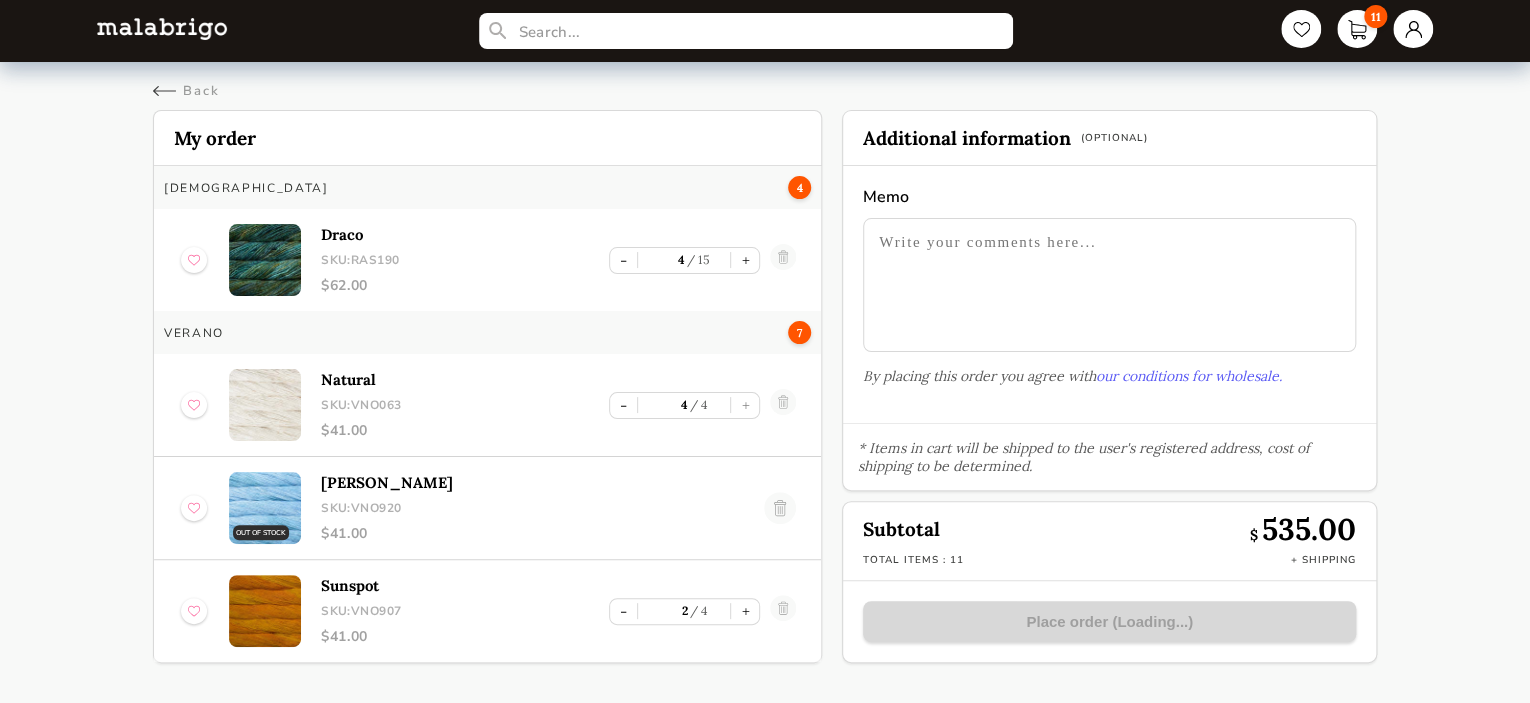 scroll, scrollTop: 0, scrollLeft: 0, axis: both 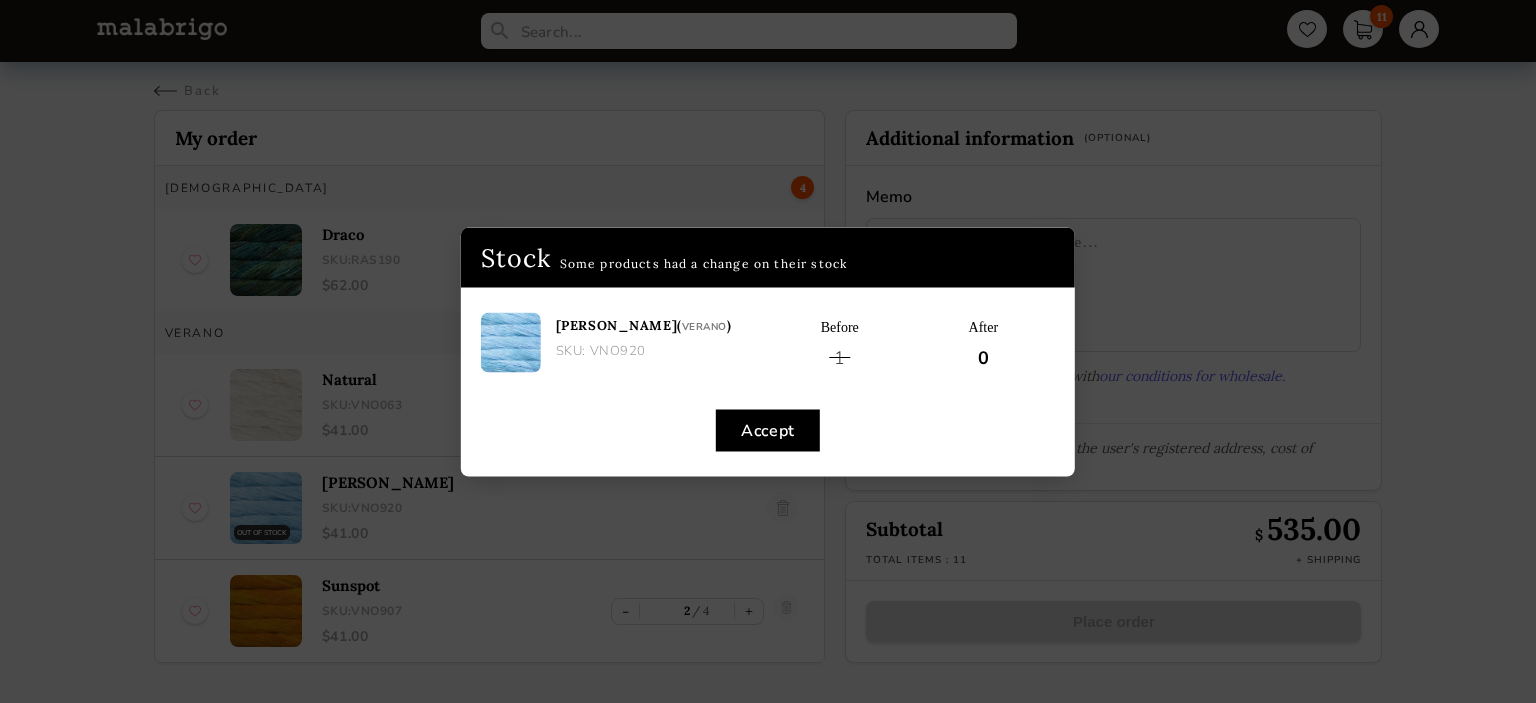 click on "Accept" at bounding box center (768, 430) 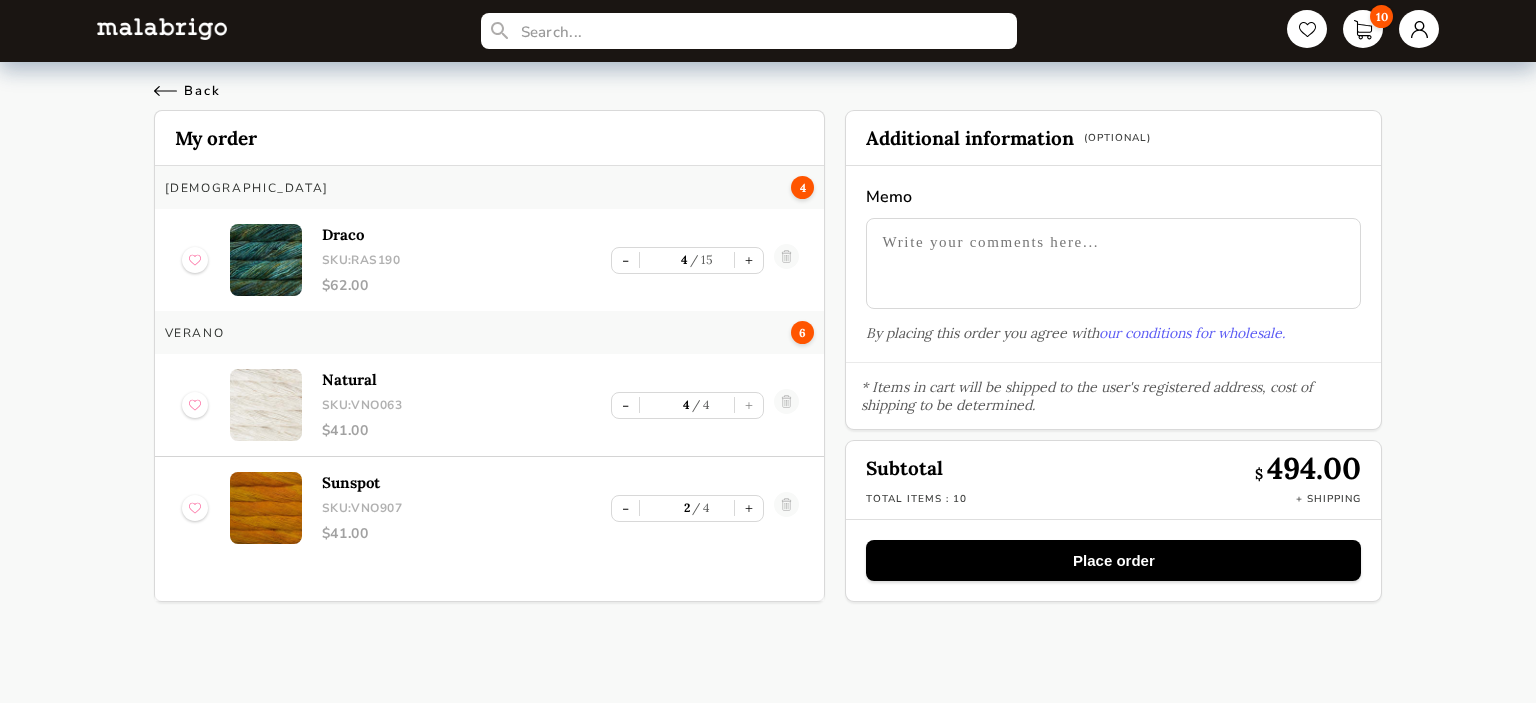 click on "Back" at bounding box center (187, 91) 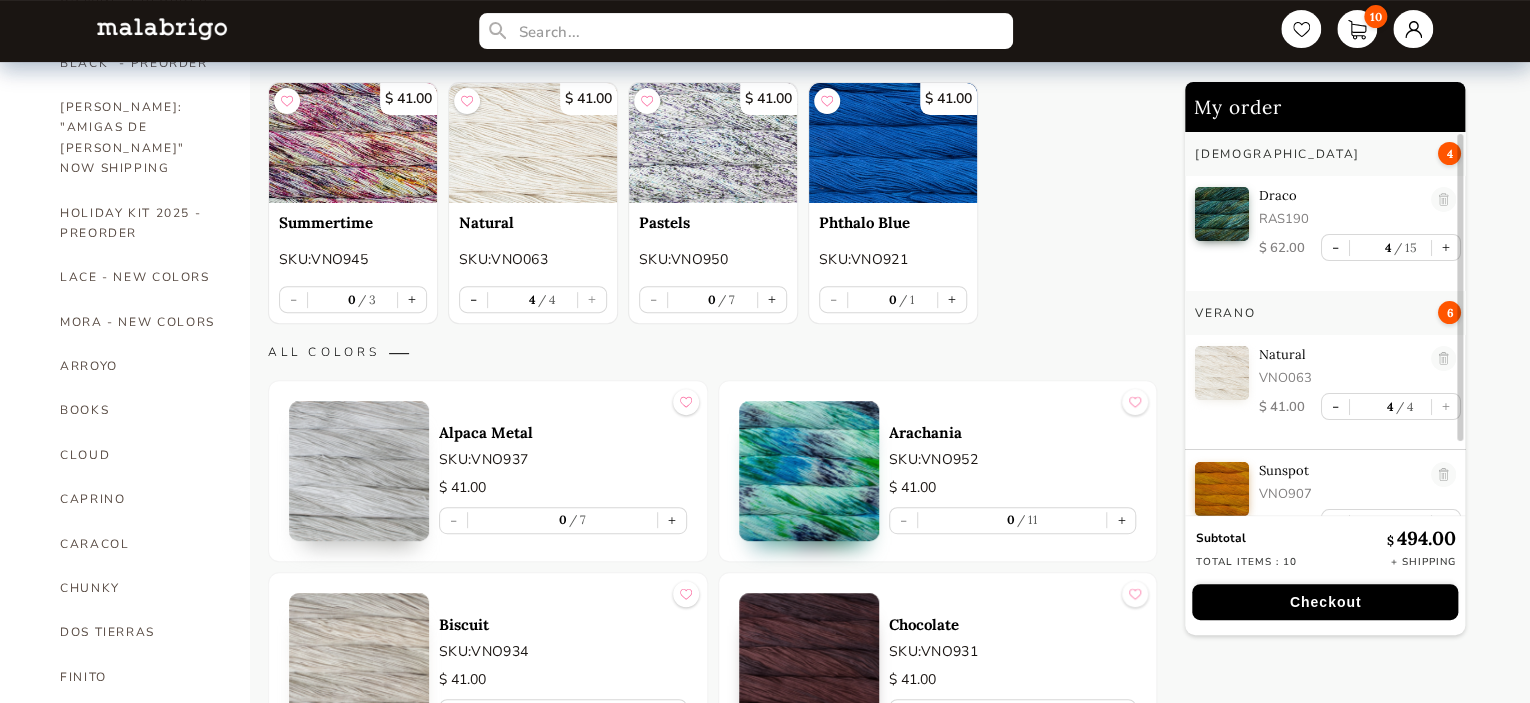 scroll, scrollTop: 0, scrollLeft: 0, axis: both 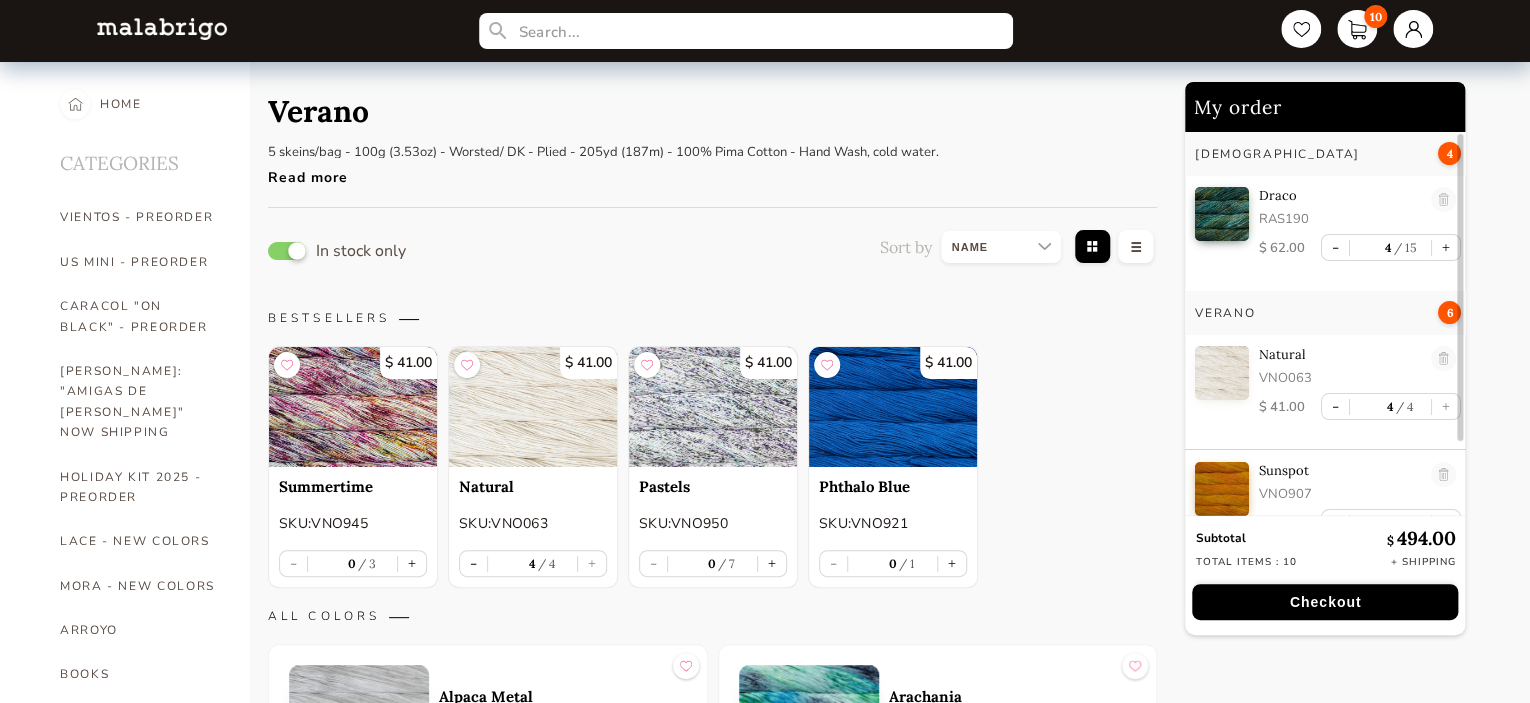click at bounding box center [287, 251] 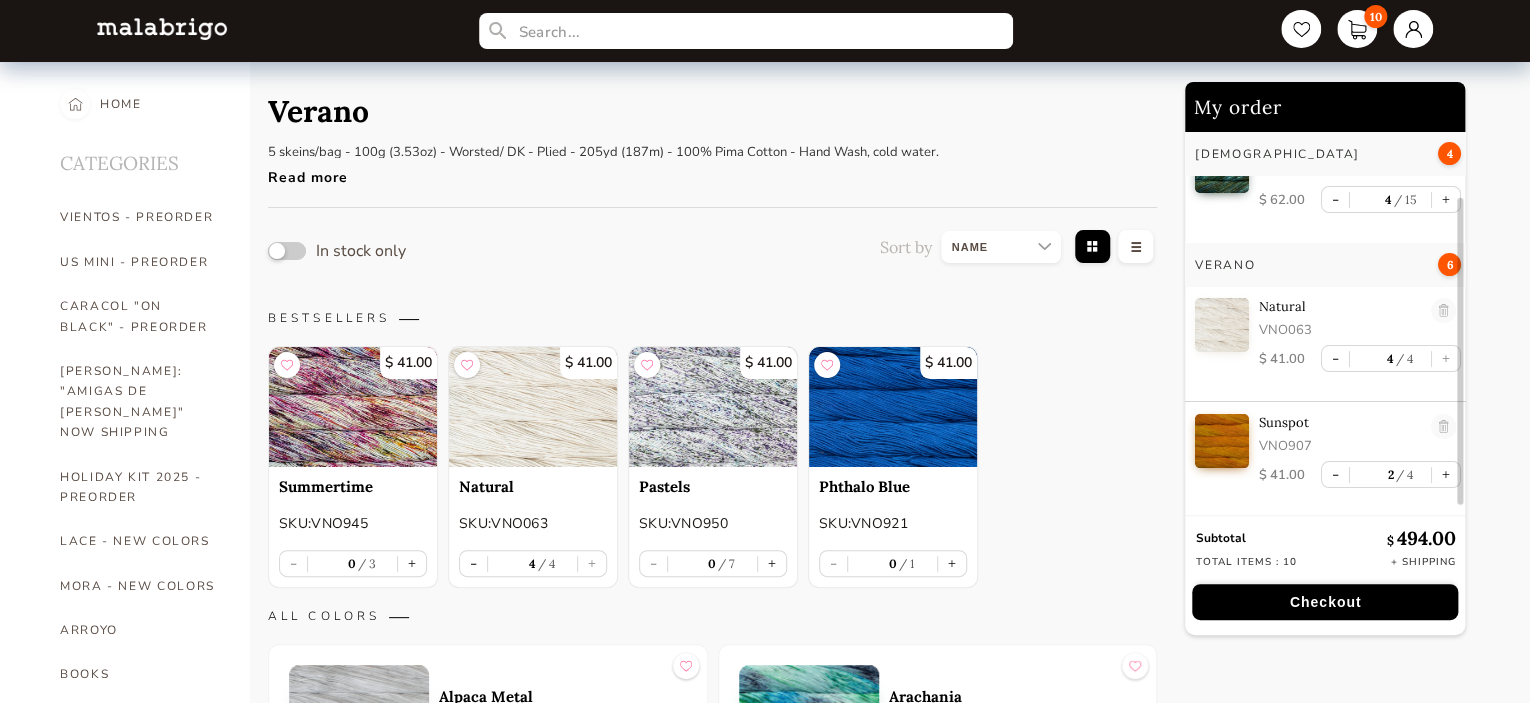 scroll, scrollTop: 90, scrollLeft: 0, axis: vertical 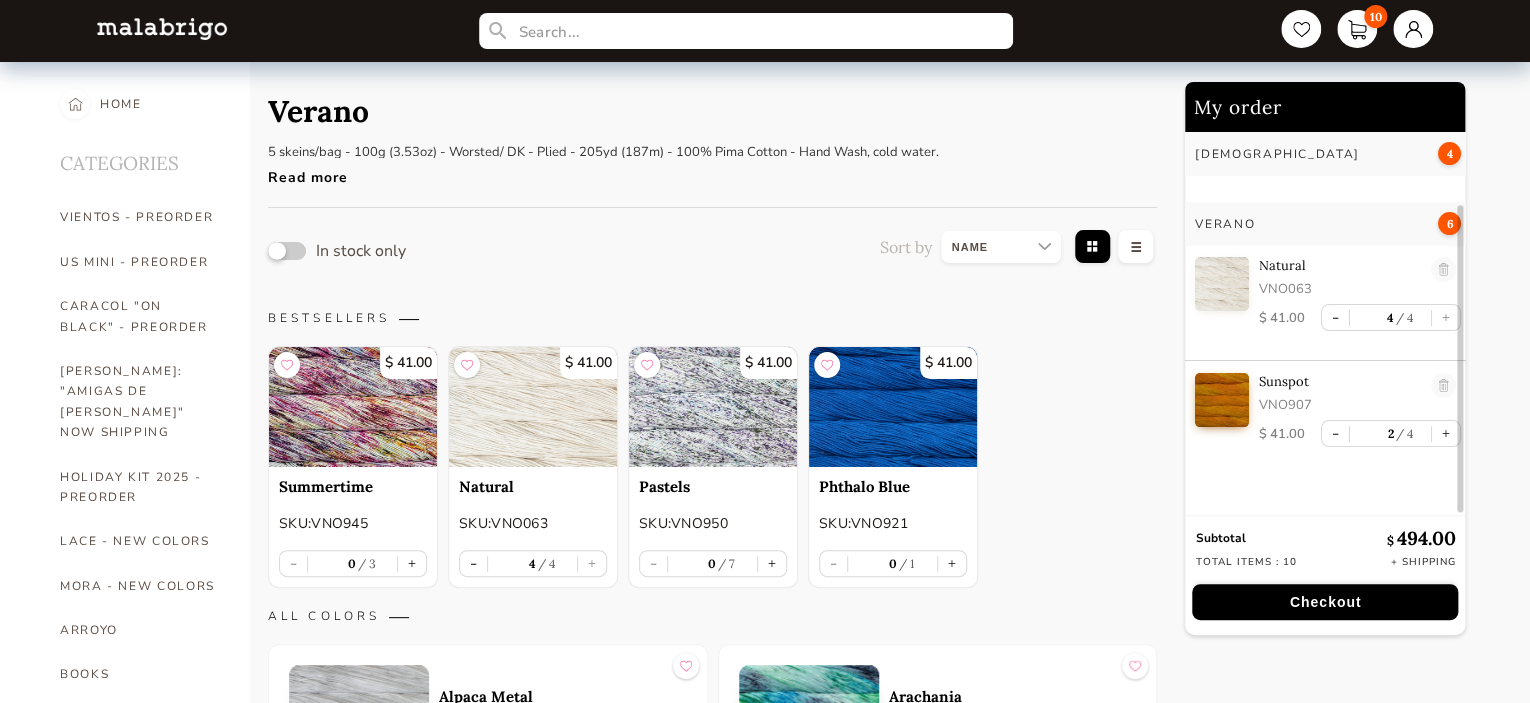 click at bounding box center (287, 251) 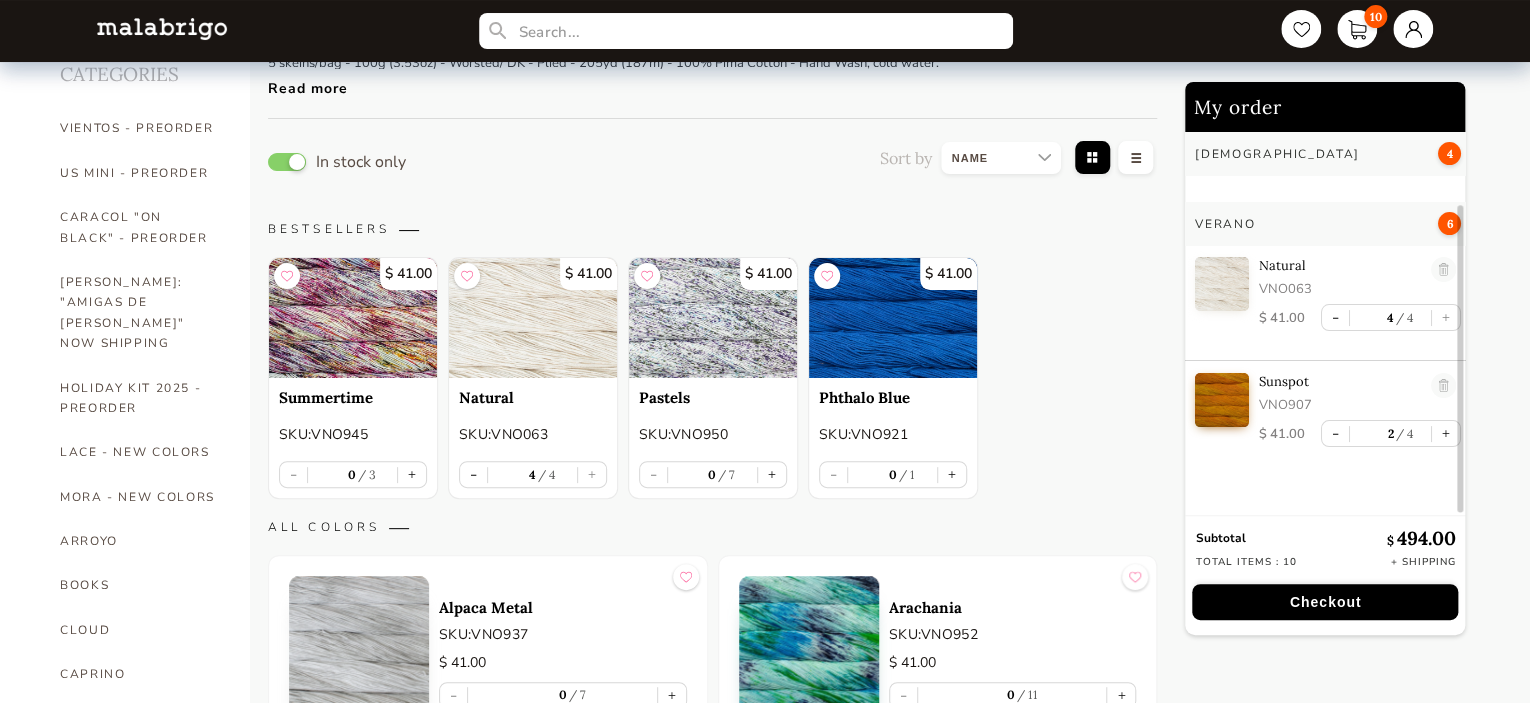 scroll, scrollTop: 100, scrollLeft: 0, axis: vertical 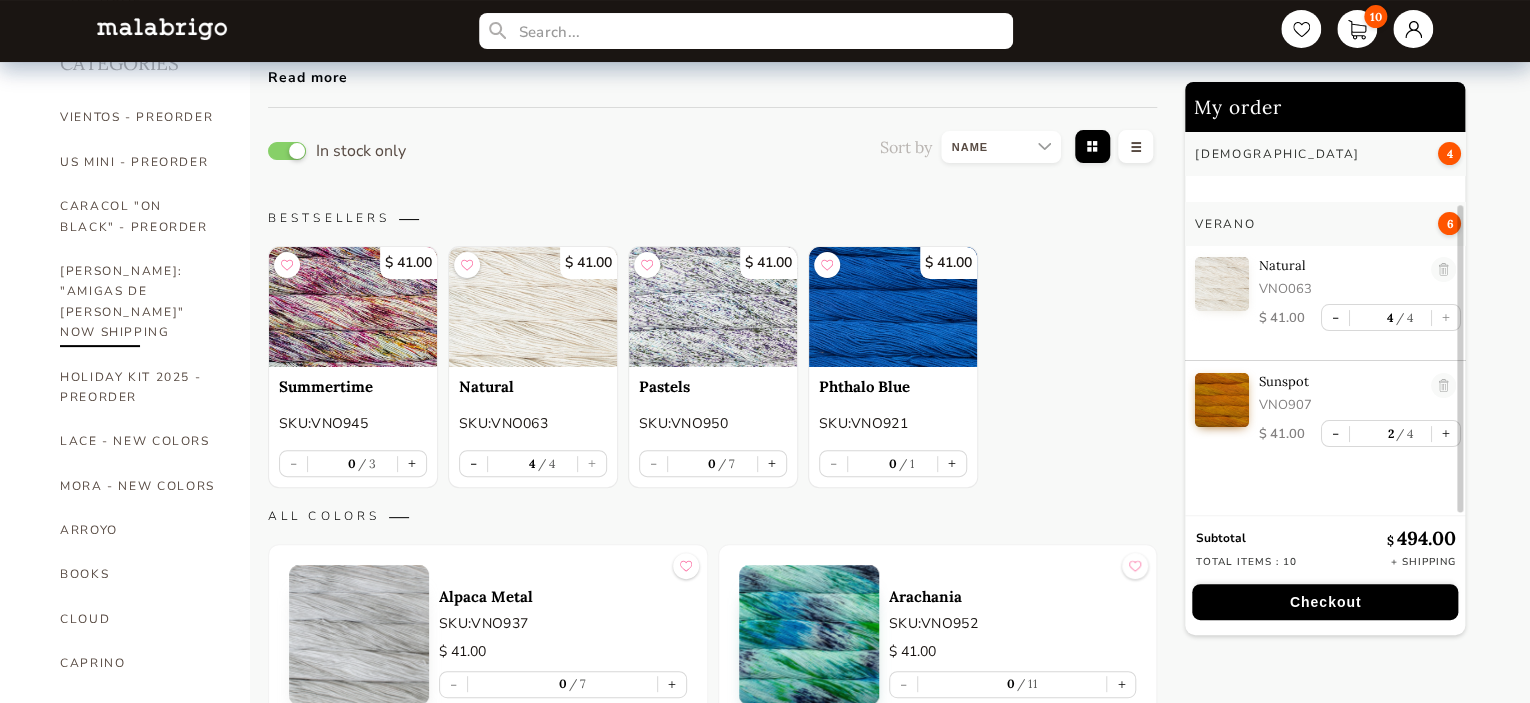 click on "[PERSON_NAME]: "AMIGAS DE [PERSON_NAME]"  NOW SHIPPING" at bounding box center [140, 302] 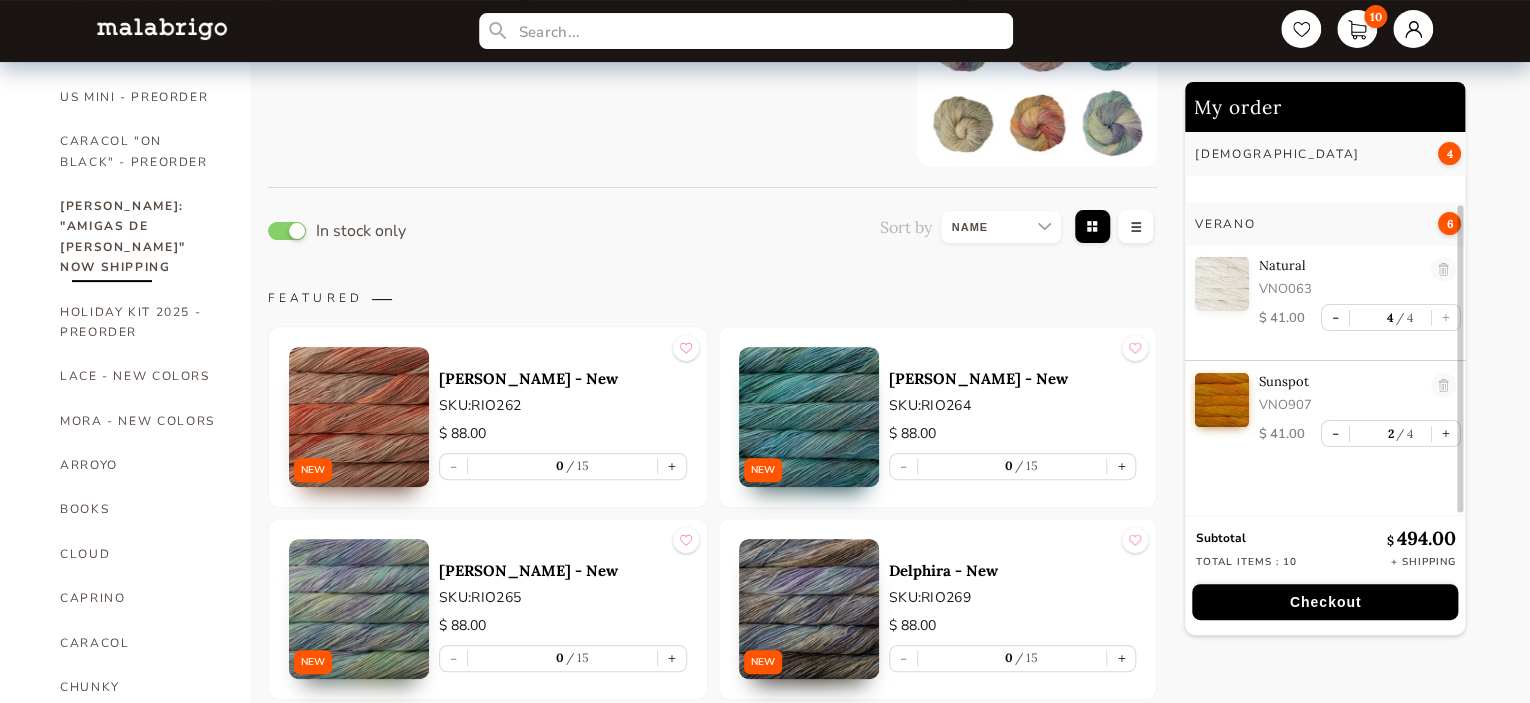 scroll, scrollTop: 103, scrollLeft: 0, axis: vertical 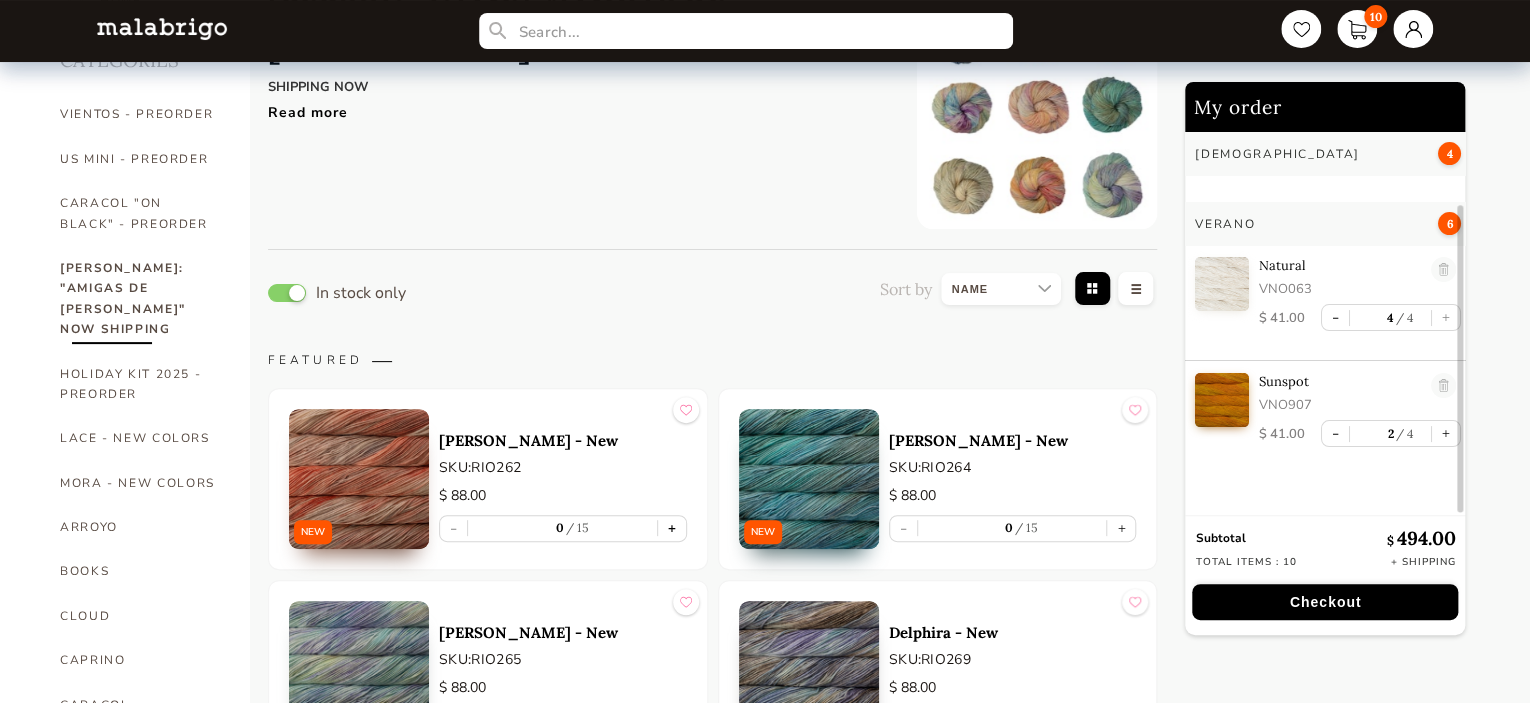 click on "+" at bounding box center (672, 528) 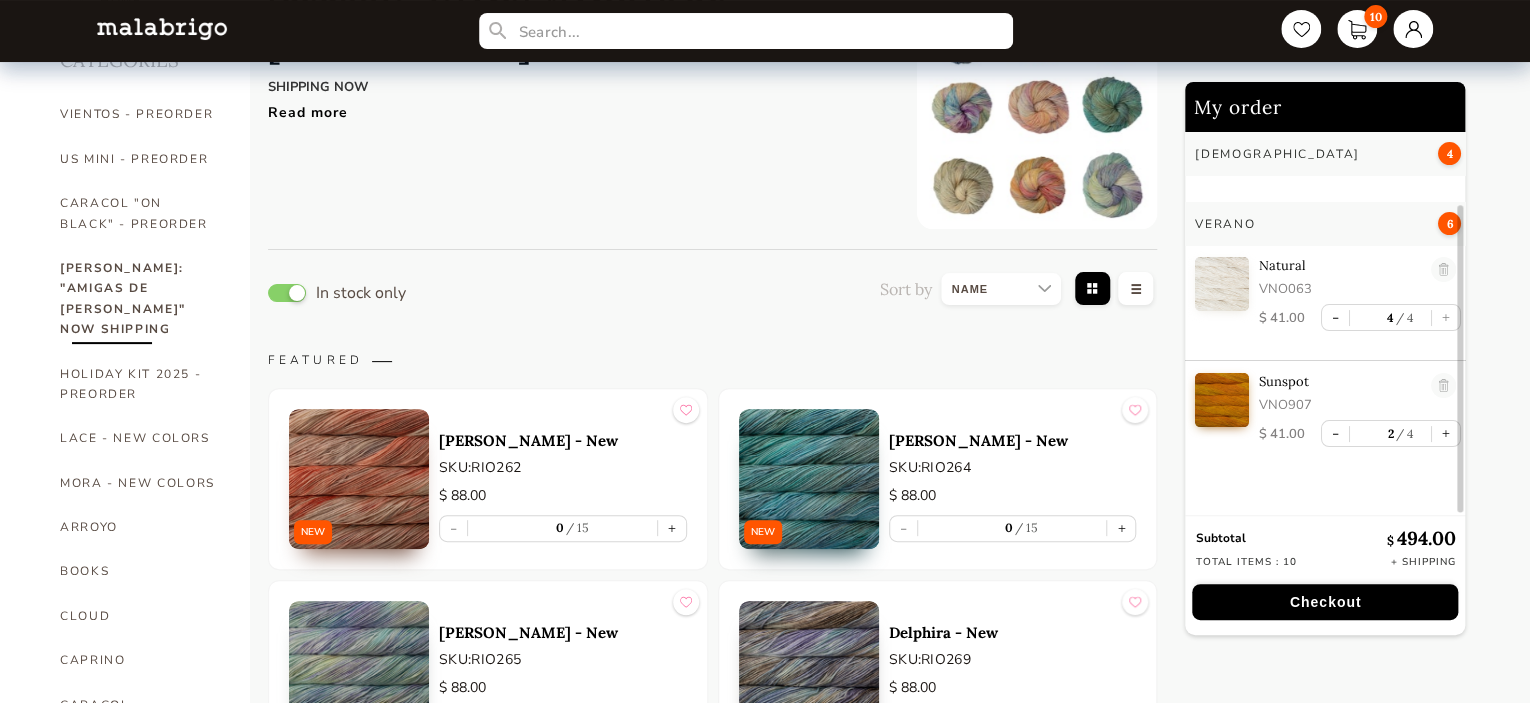 type on "1" 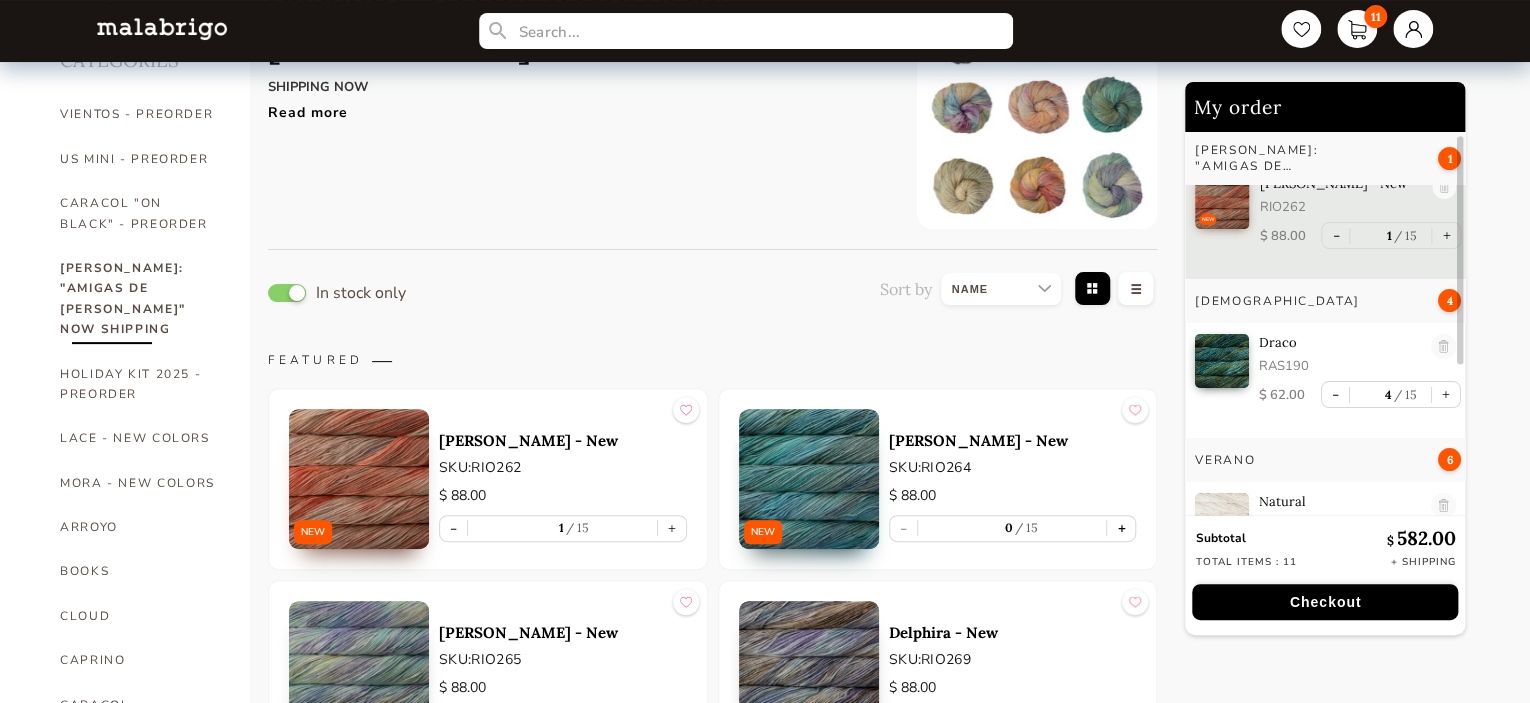 scroll, scrollTop: 0, scrollLeft: 0, axis: both 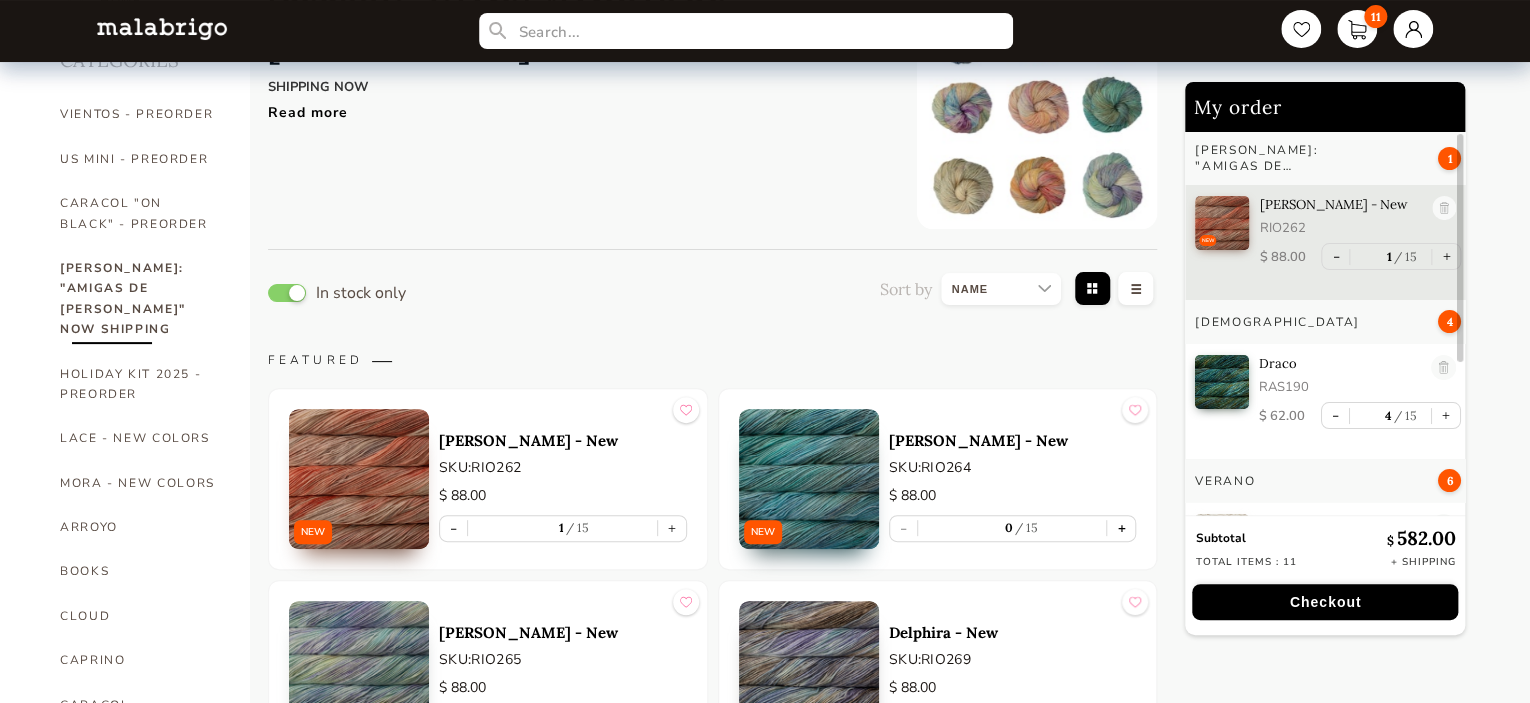 click on "+" at bounding box center [1121, 528] 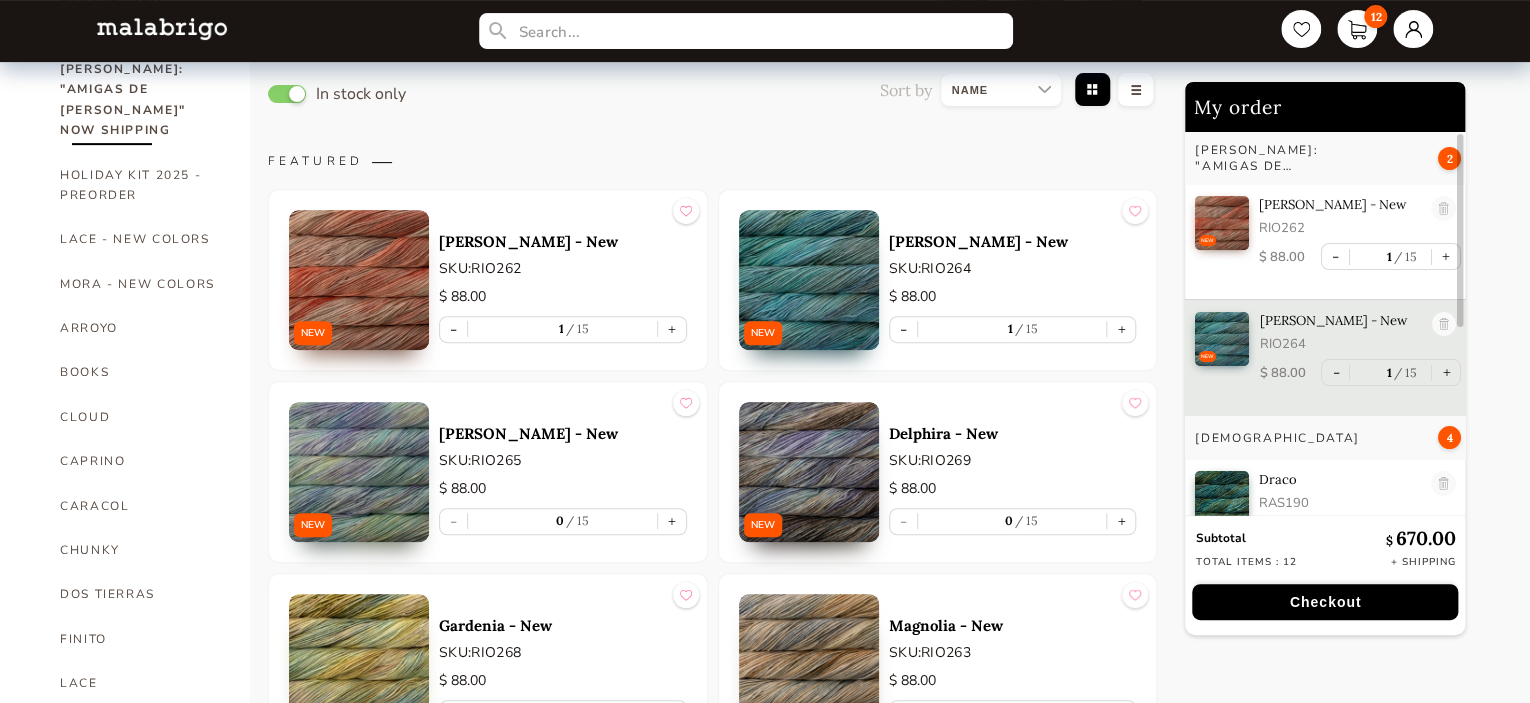 scroll, scrollTop: 303, scrollLeft: 0, axis: vertical 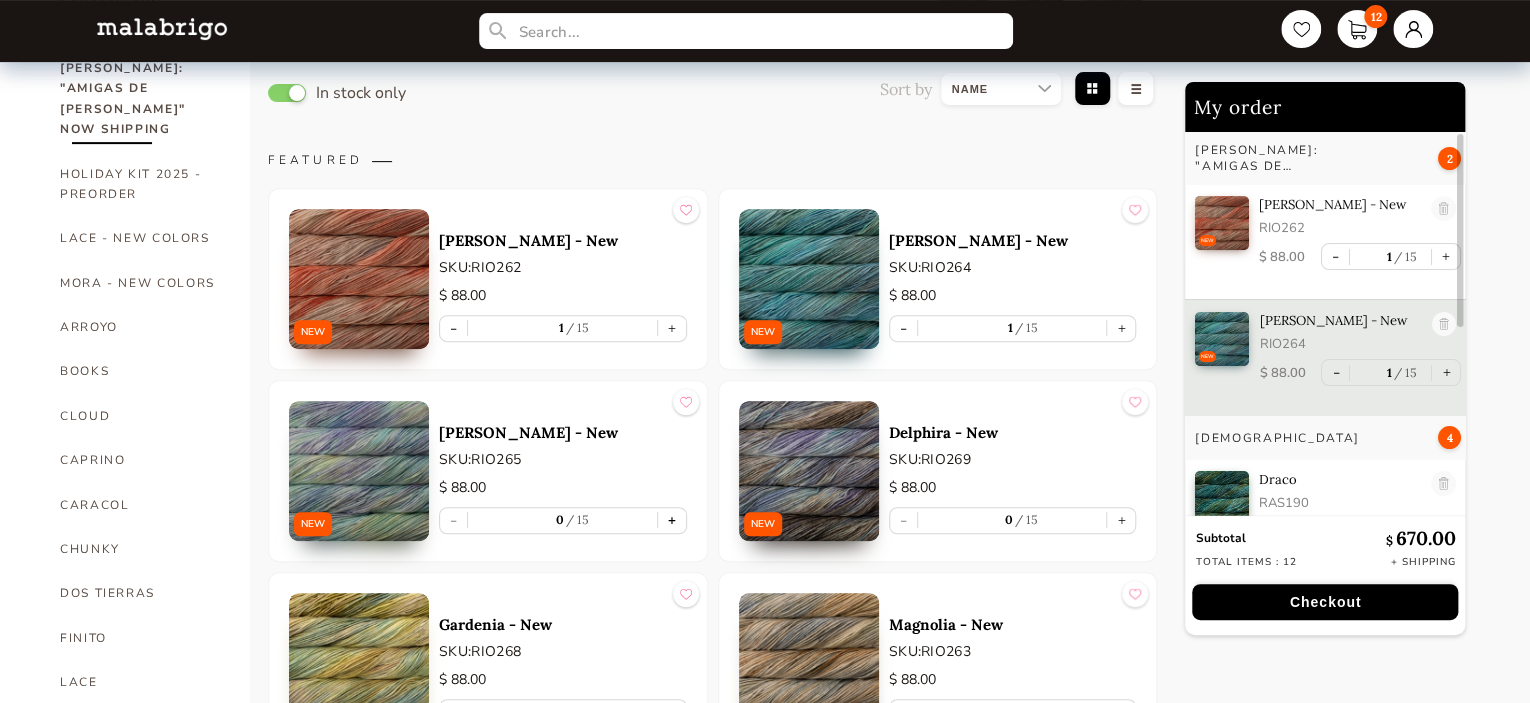 click on "+" at bounding box center [672, 520] 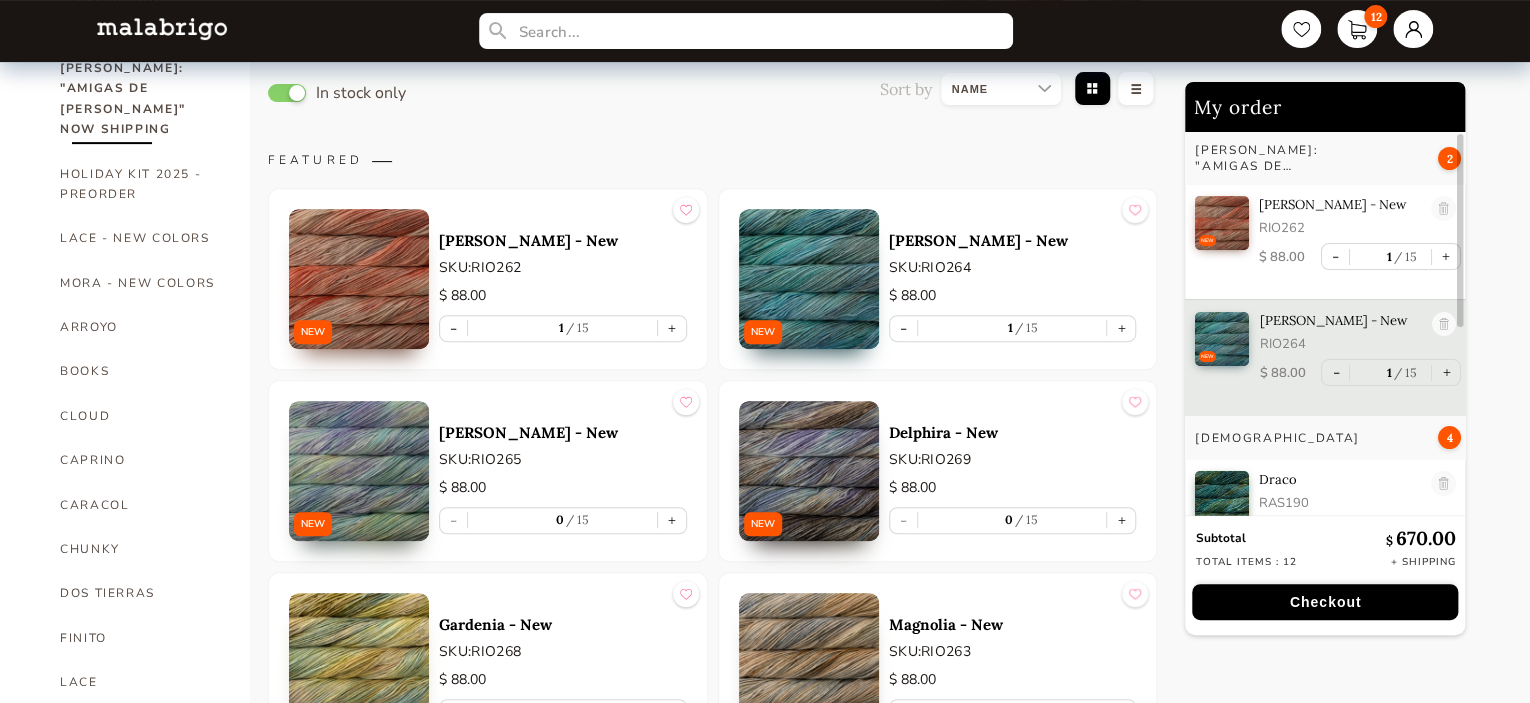 type on "1" 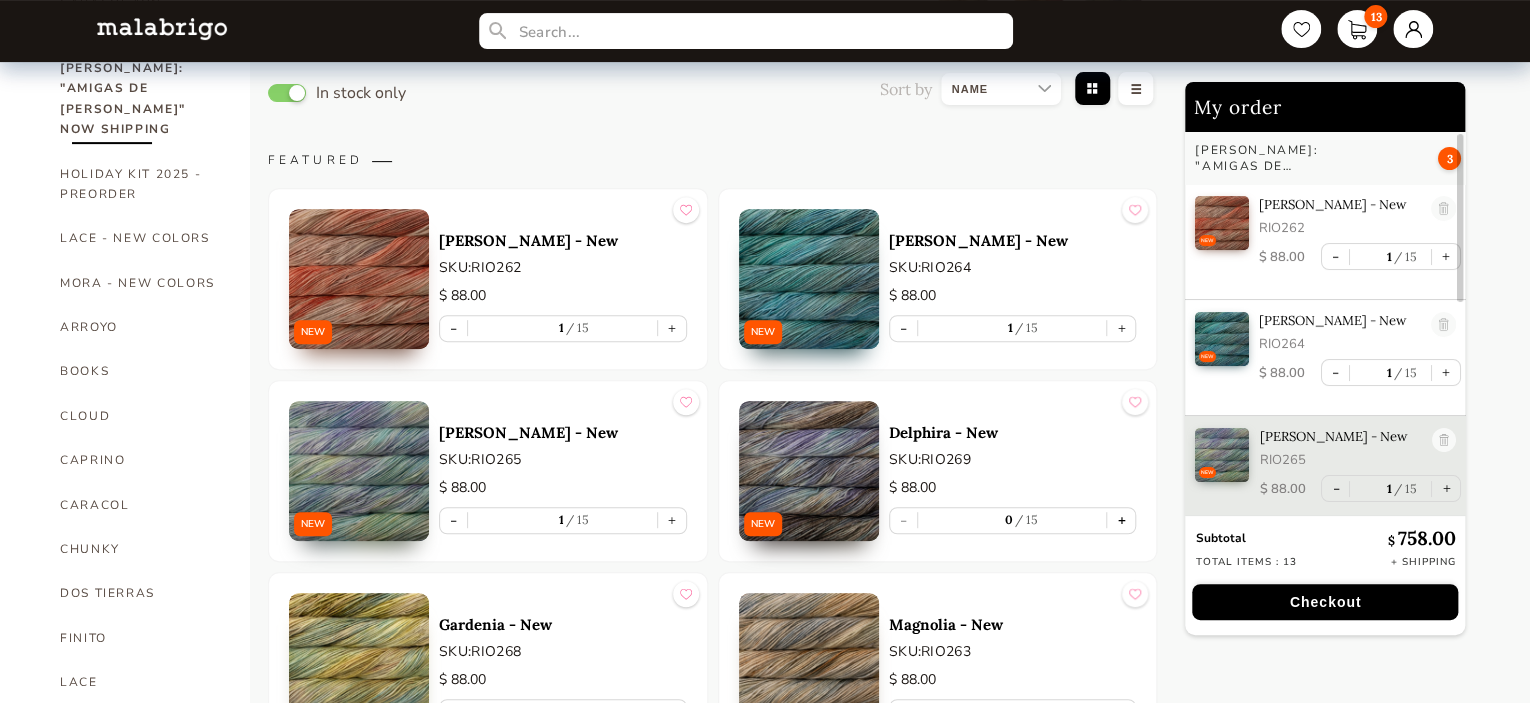 scroll, scrollTop: 6, scrollLeft: 0, axis: vertical 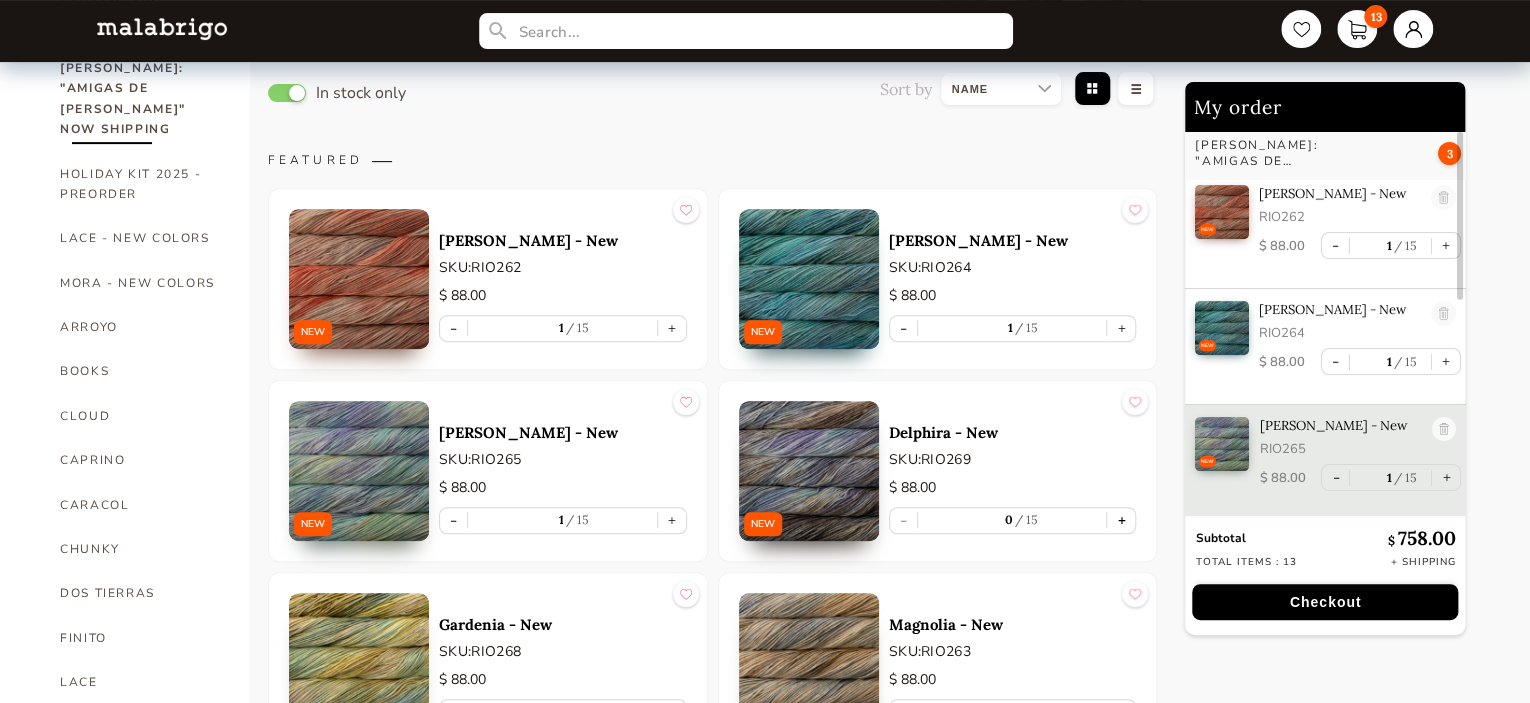 click on "+" at bounding box center (1121, 520) 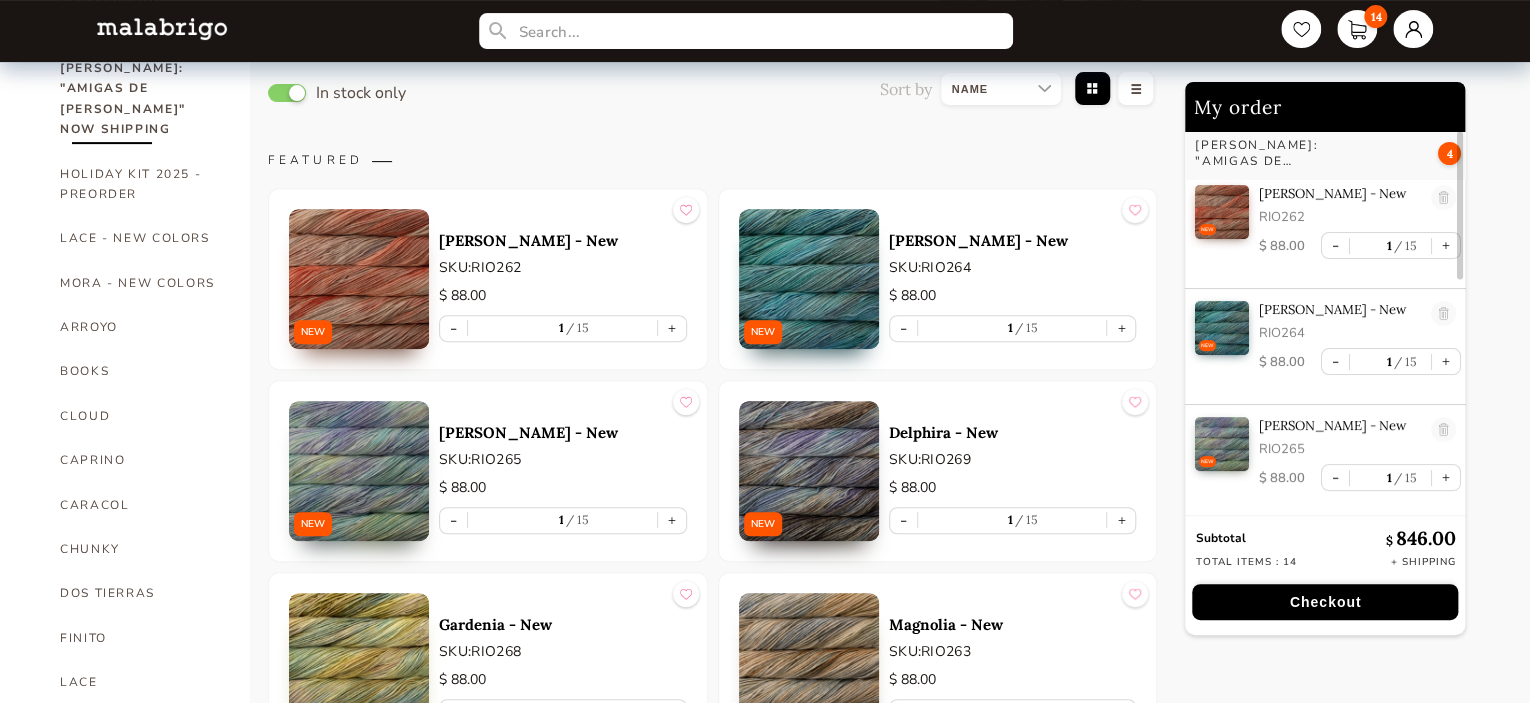 scroll, scrollTop: 111, scrollLeft: 0, axis: vertical 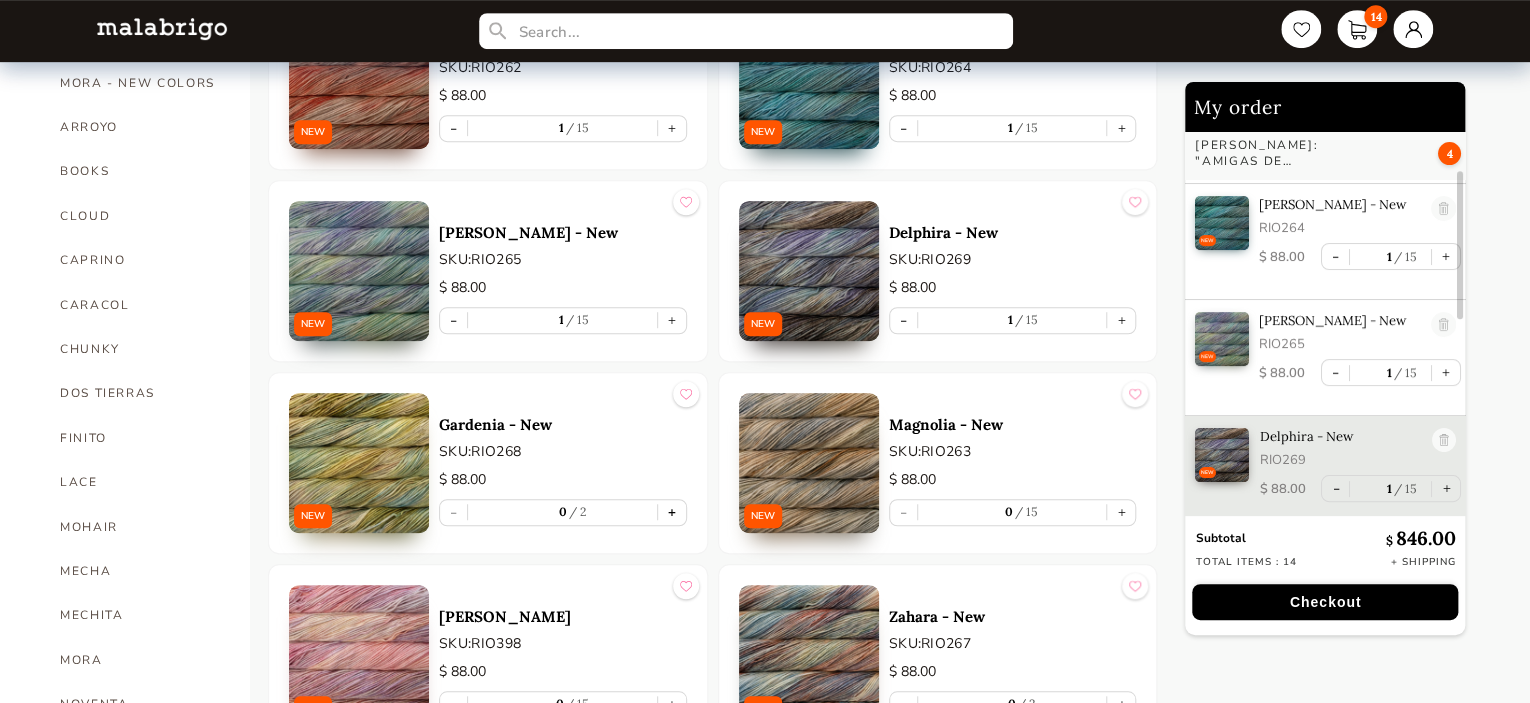 click on "+" at bounding box center (672, 512) 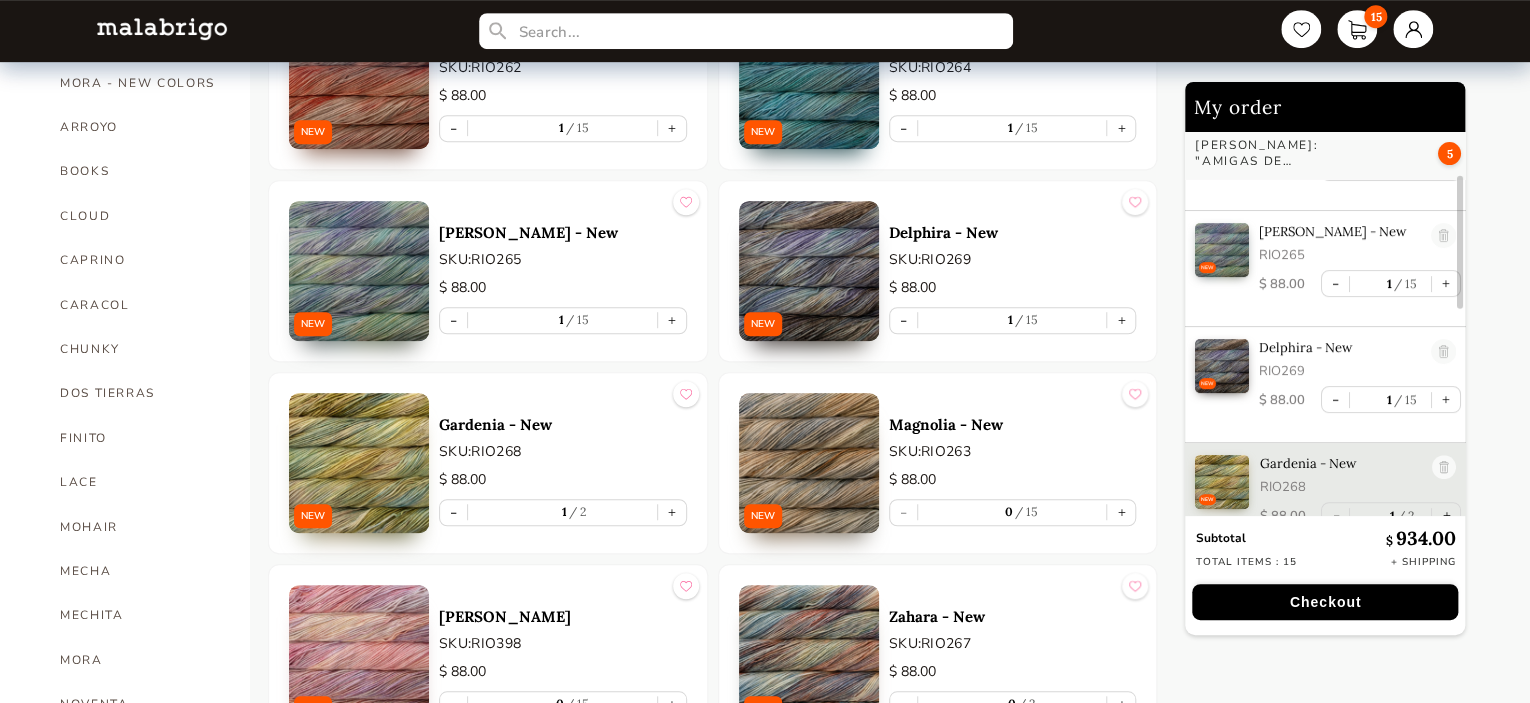 scroll, scrollTop: 227, scrollLeft: 0, axis: vertical 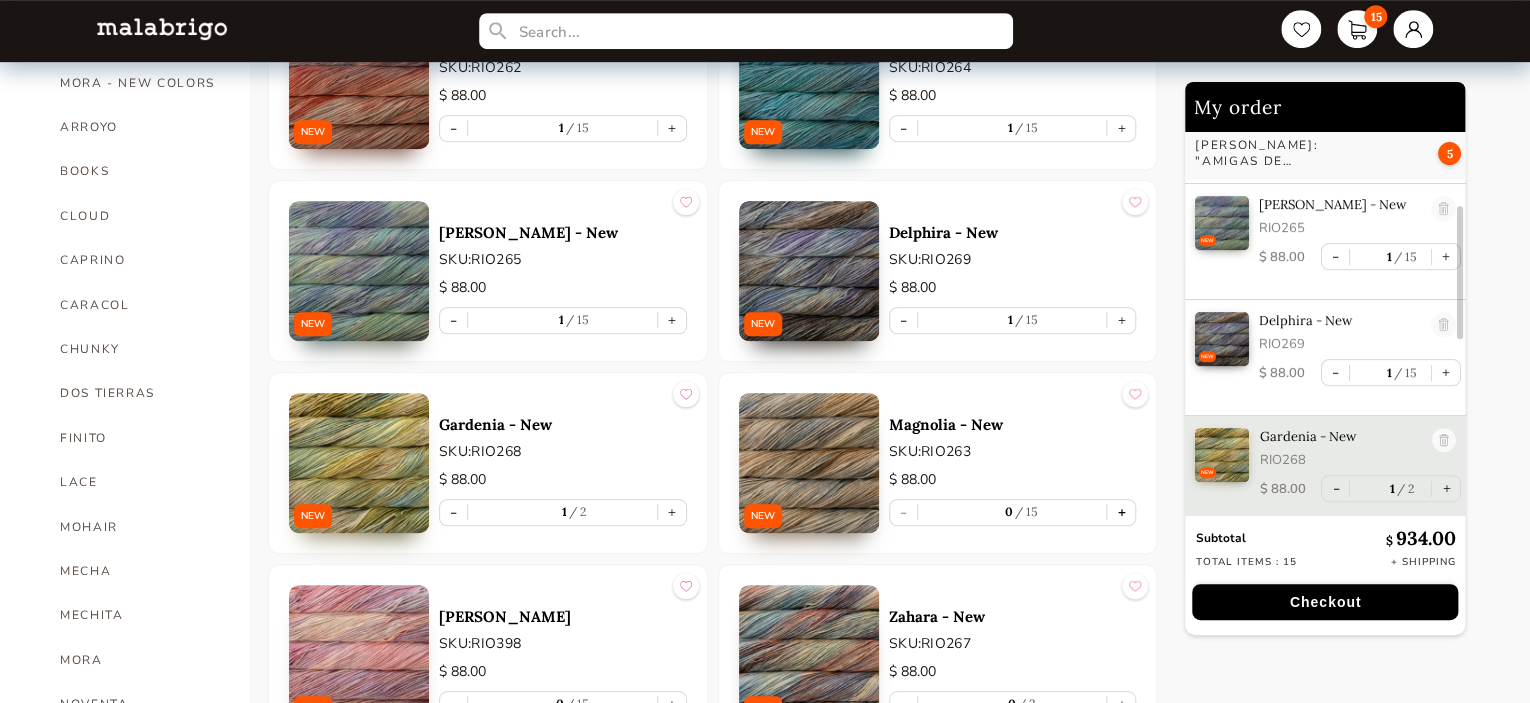 click on "+" at bounding box center (1121, 512) 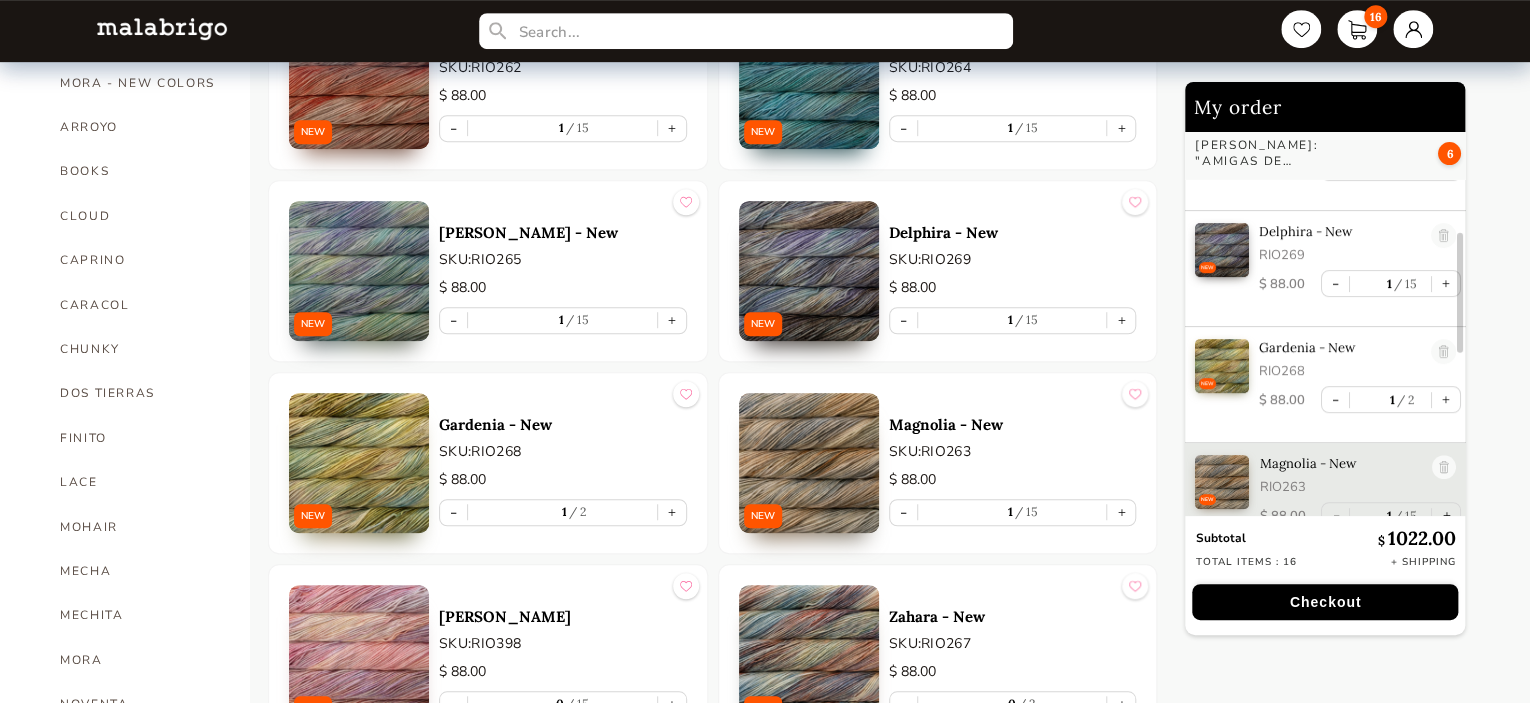 scroll, scrollTop: 343, scrollLeft: 0, axis: vertical 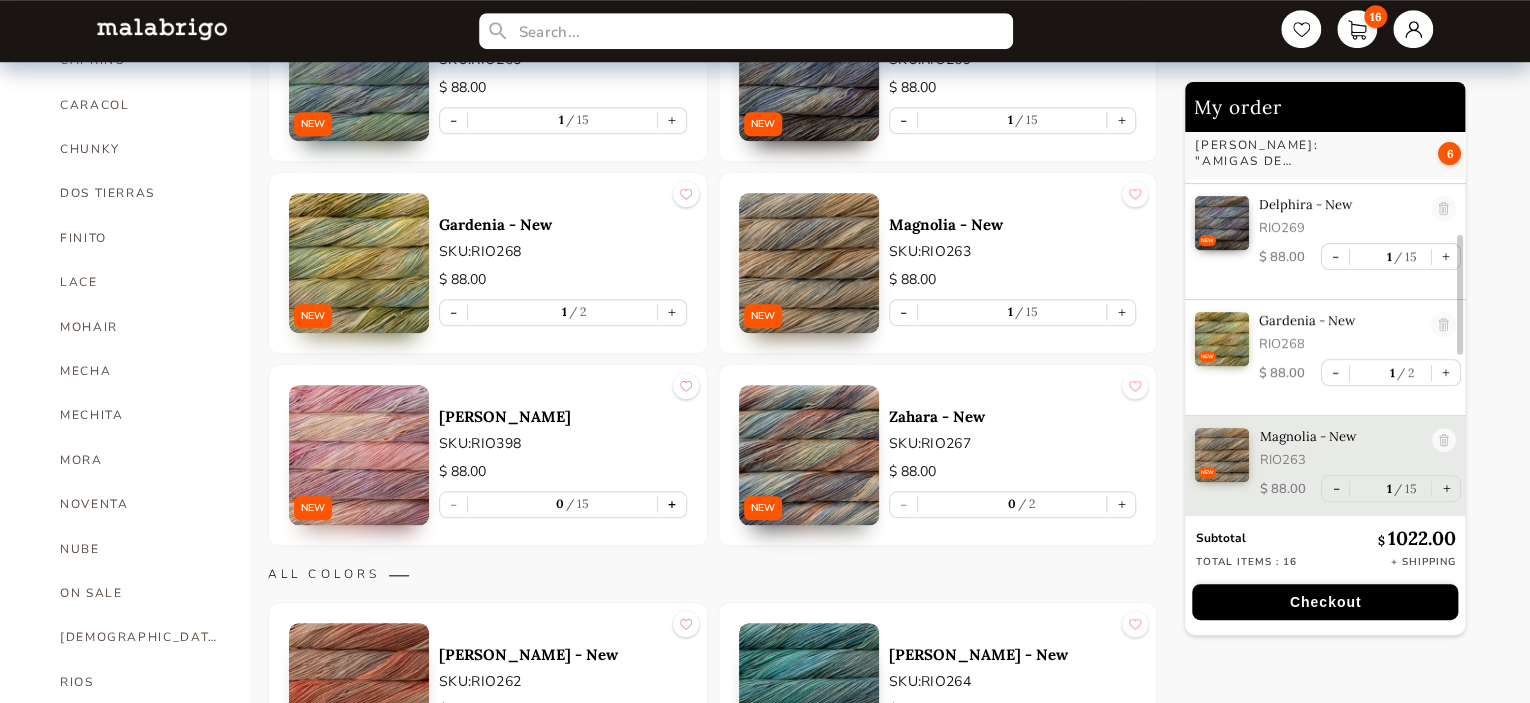 click on "+" at bounding box center [672, 504] 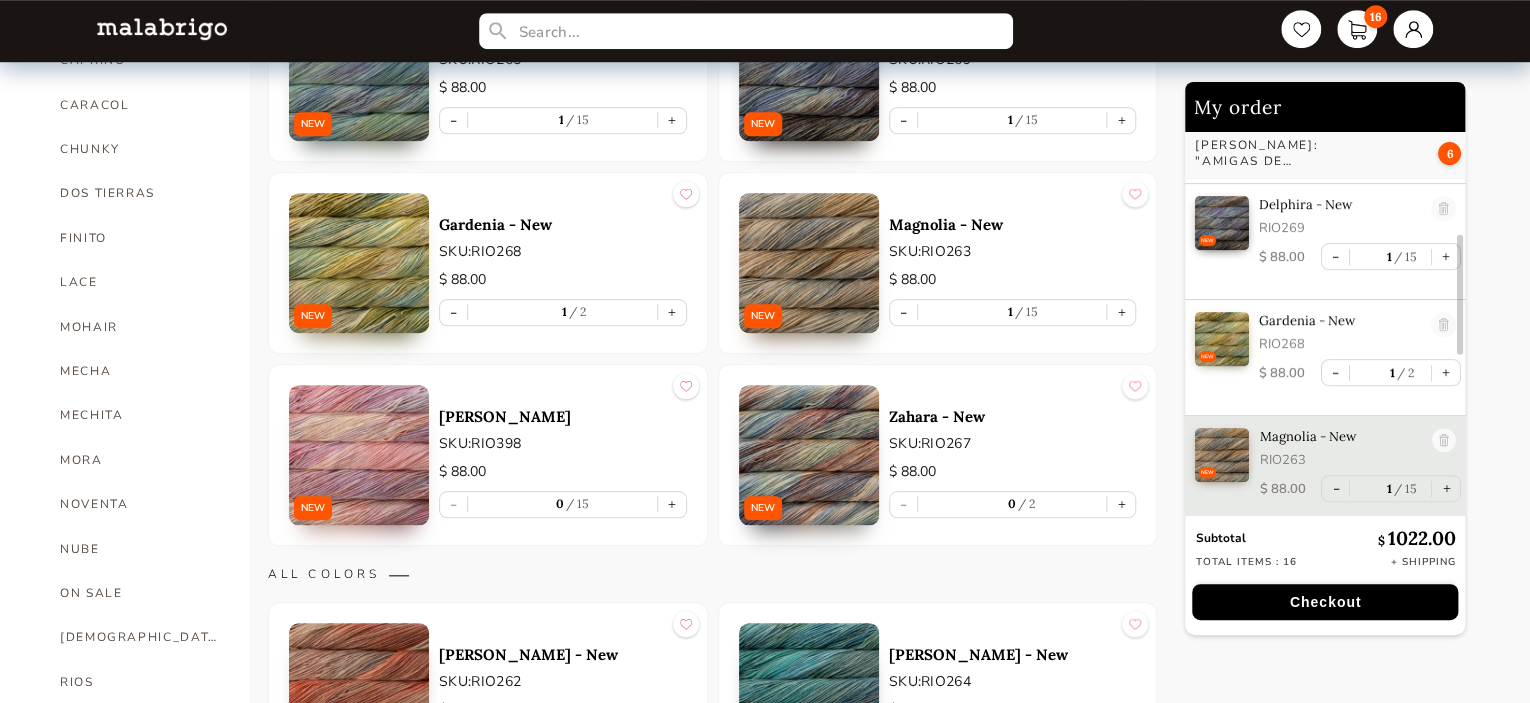 type on "1" 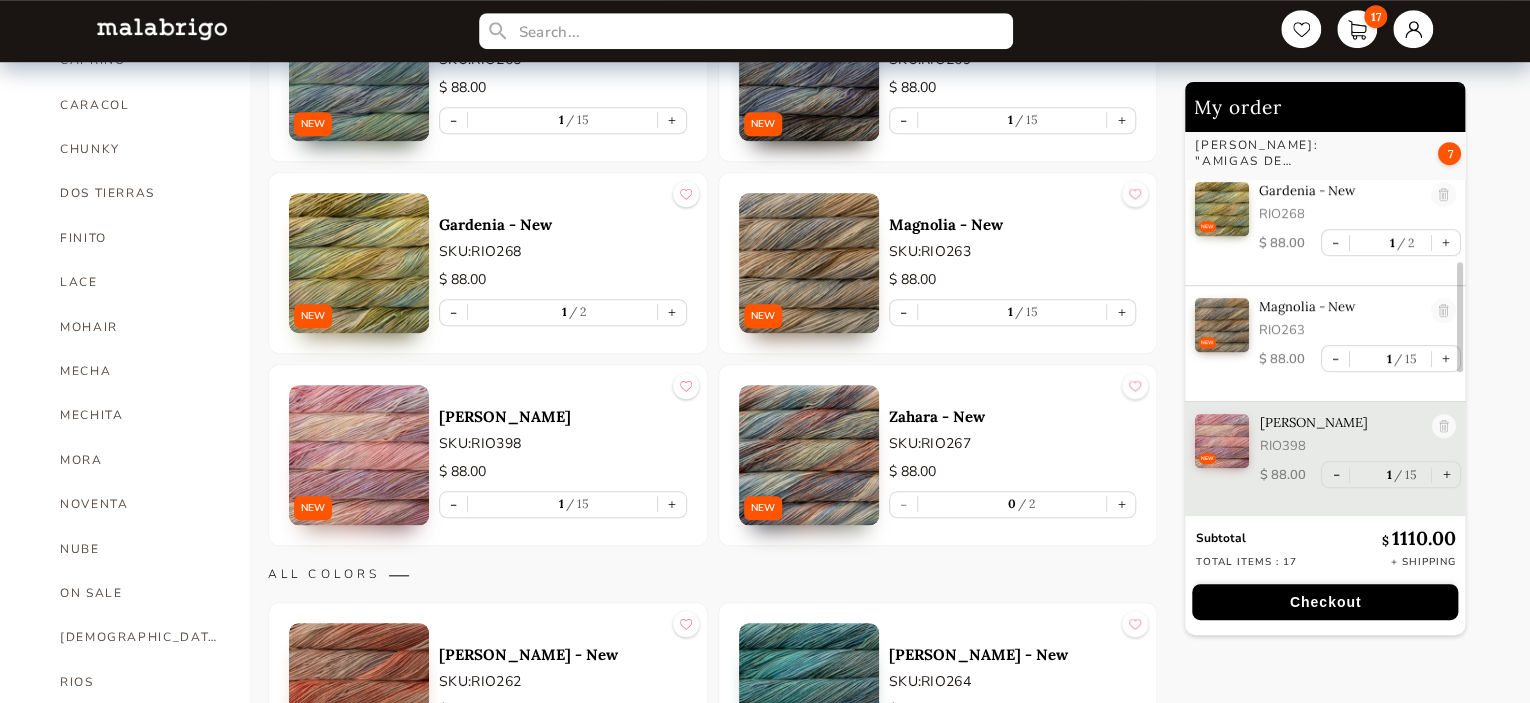 scroll, scrollTop: 474, scrollLeft: 0, axis: vertical 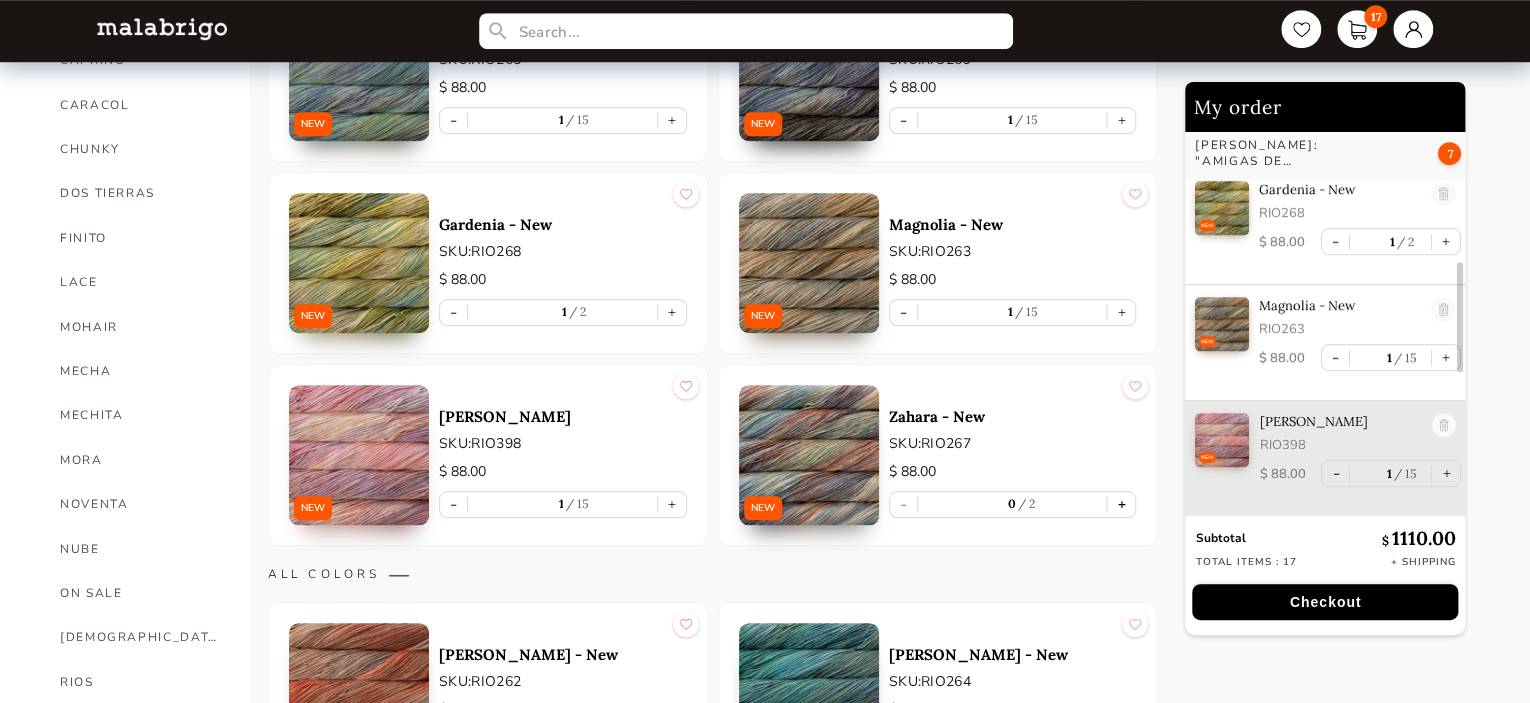 click on "+" at bounding box center (1121, 504) 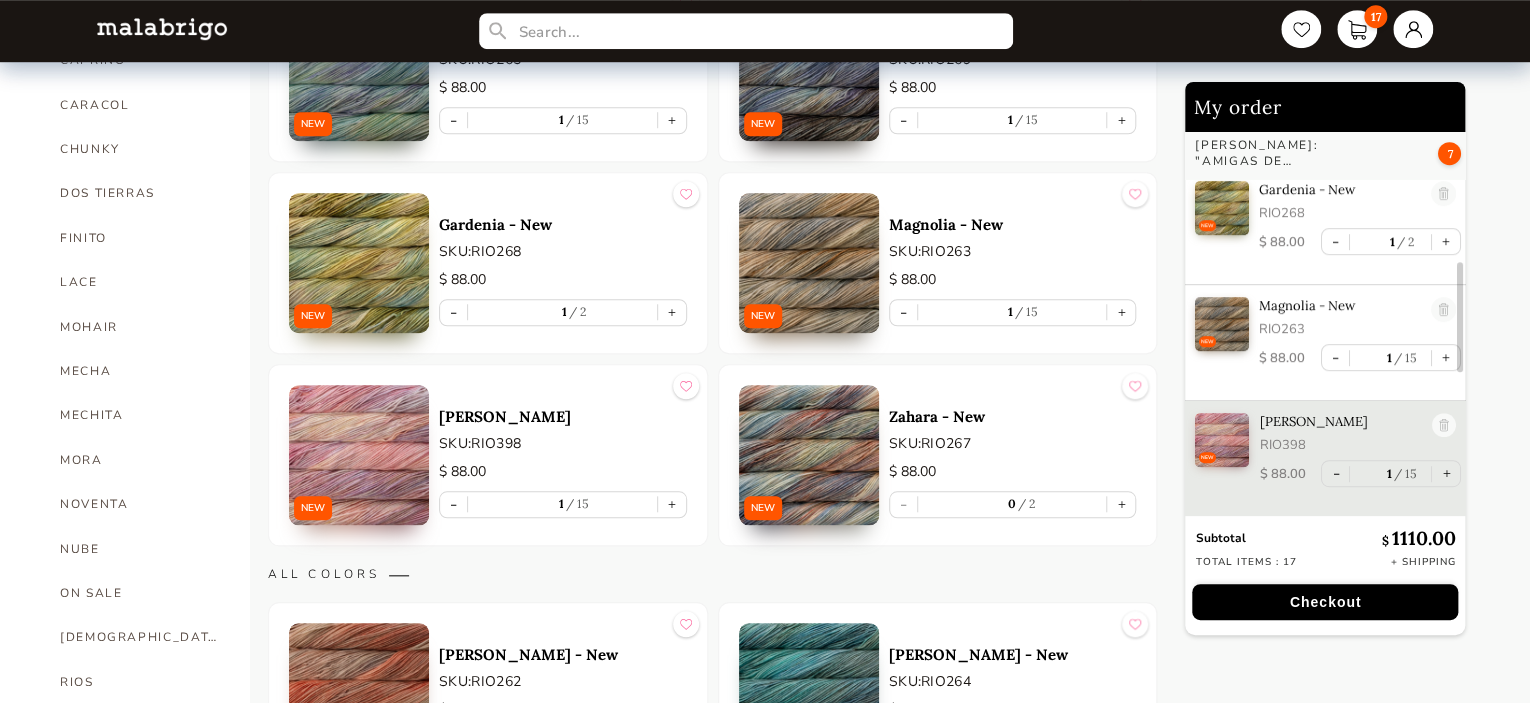 type on "1" 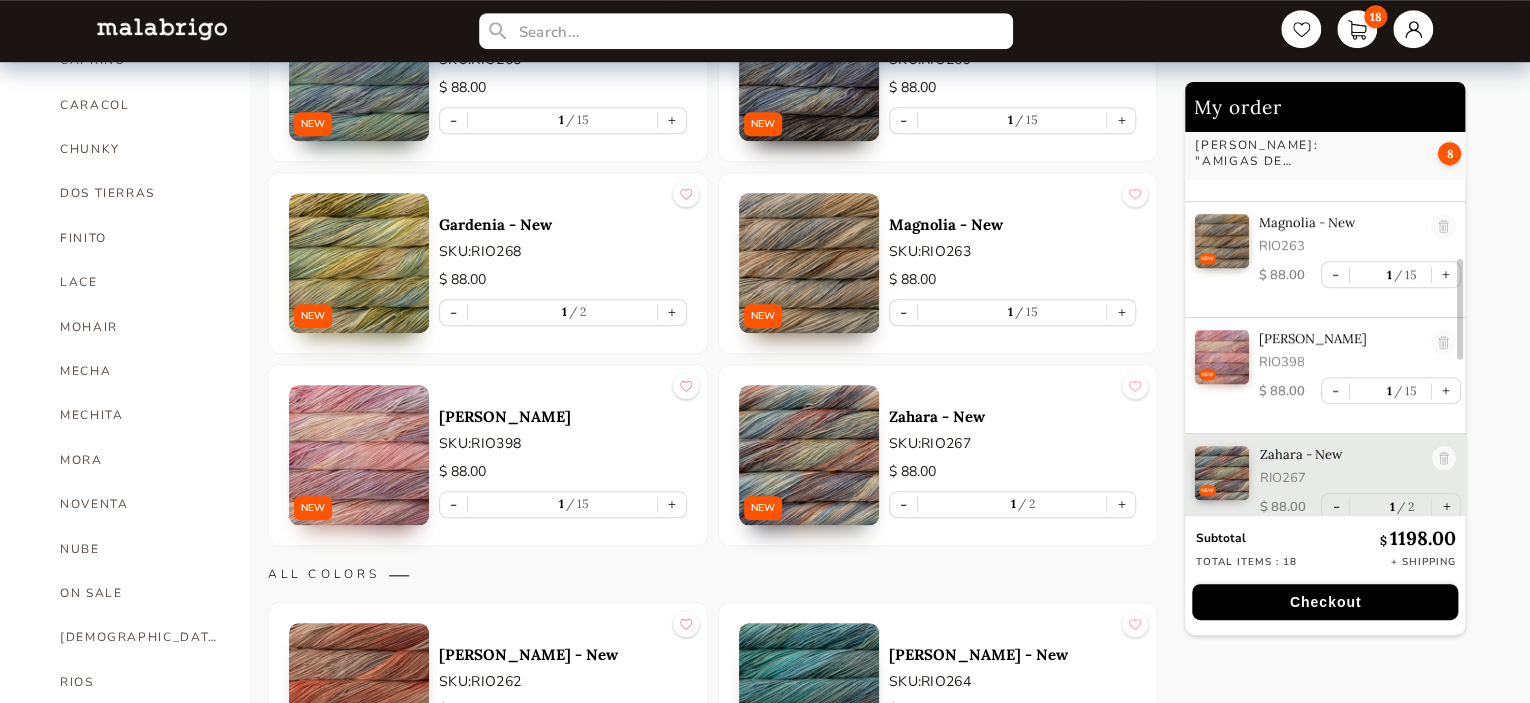 scroll, scrollTop: 575, scrollLeft: 0, axis: vertical 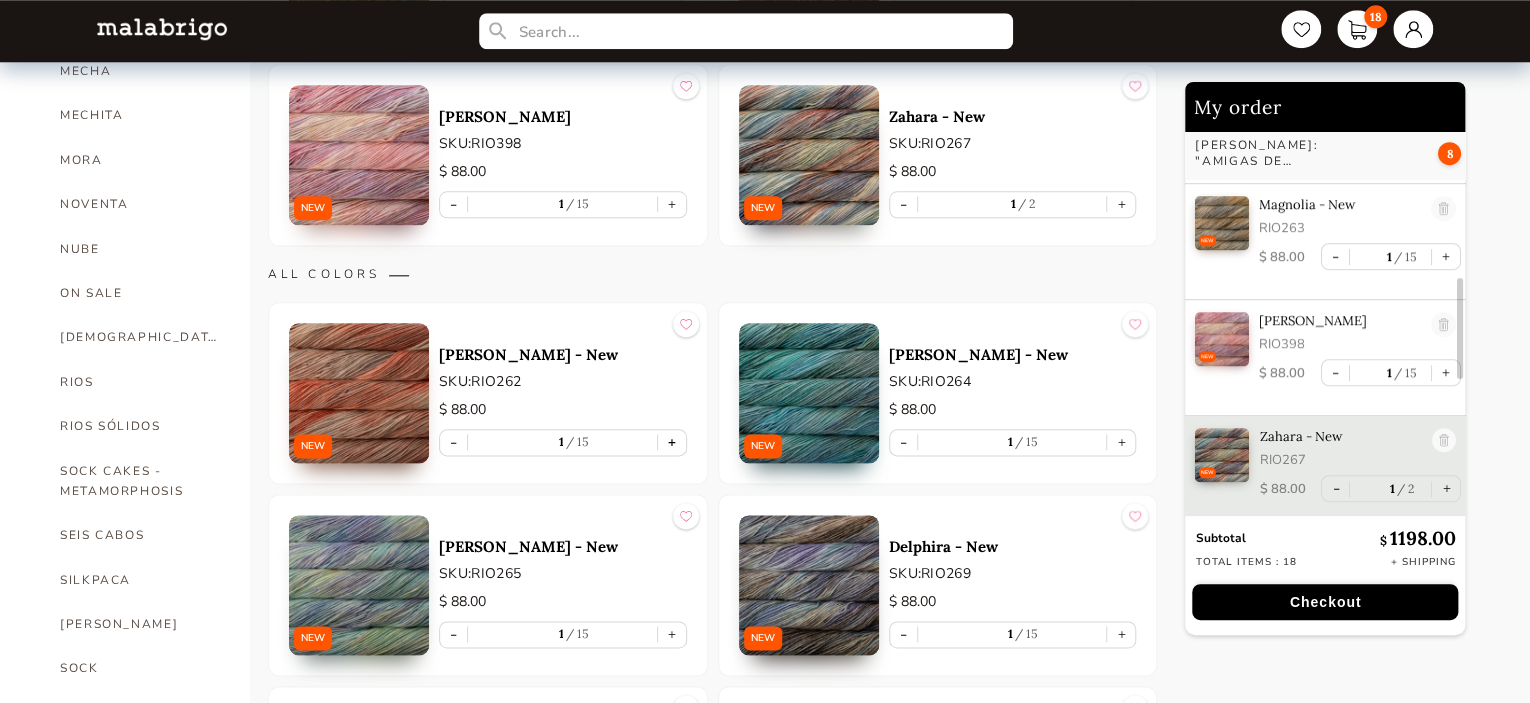 click on "+" at bounding box center (672, 442) 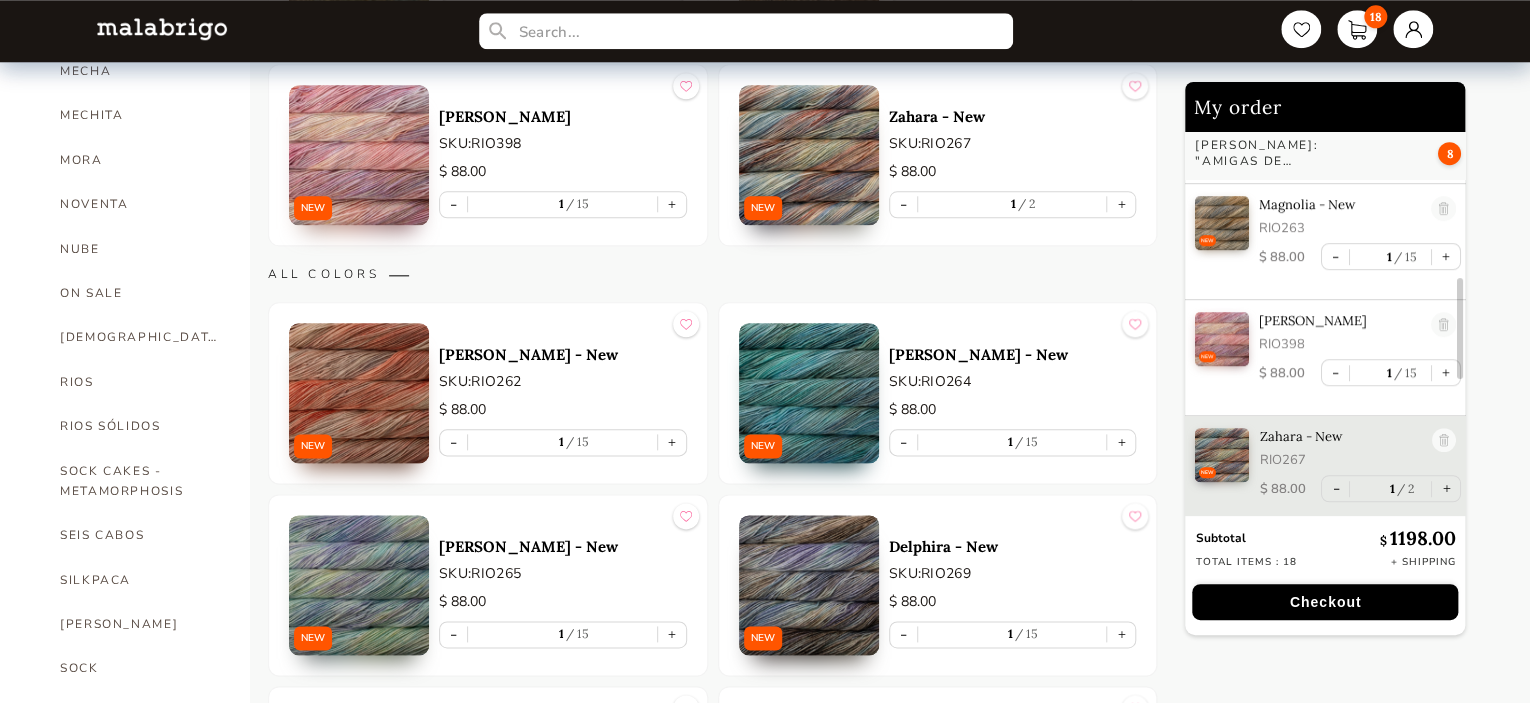 type on "2" 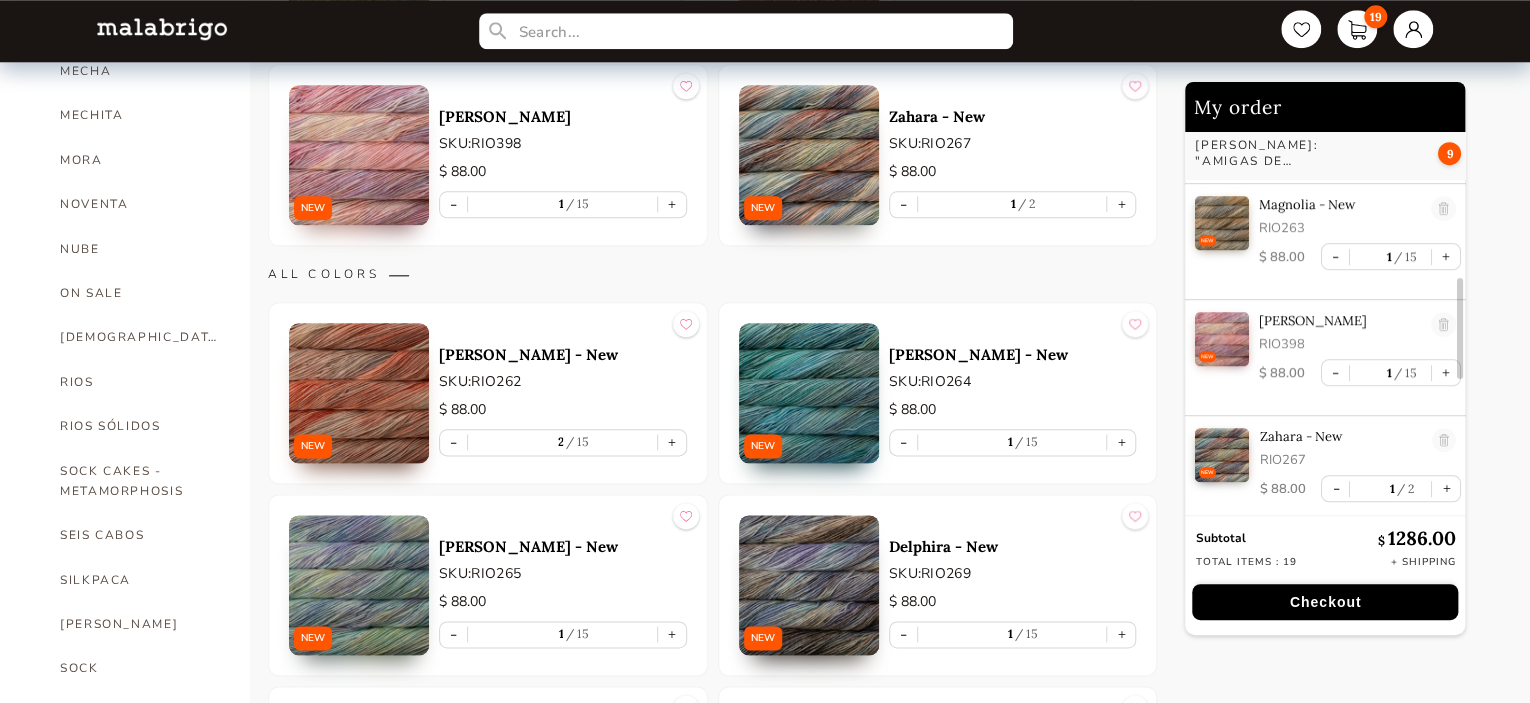 scroll, scrollTop: 408, scrollLeft: 0, axis: vertical 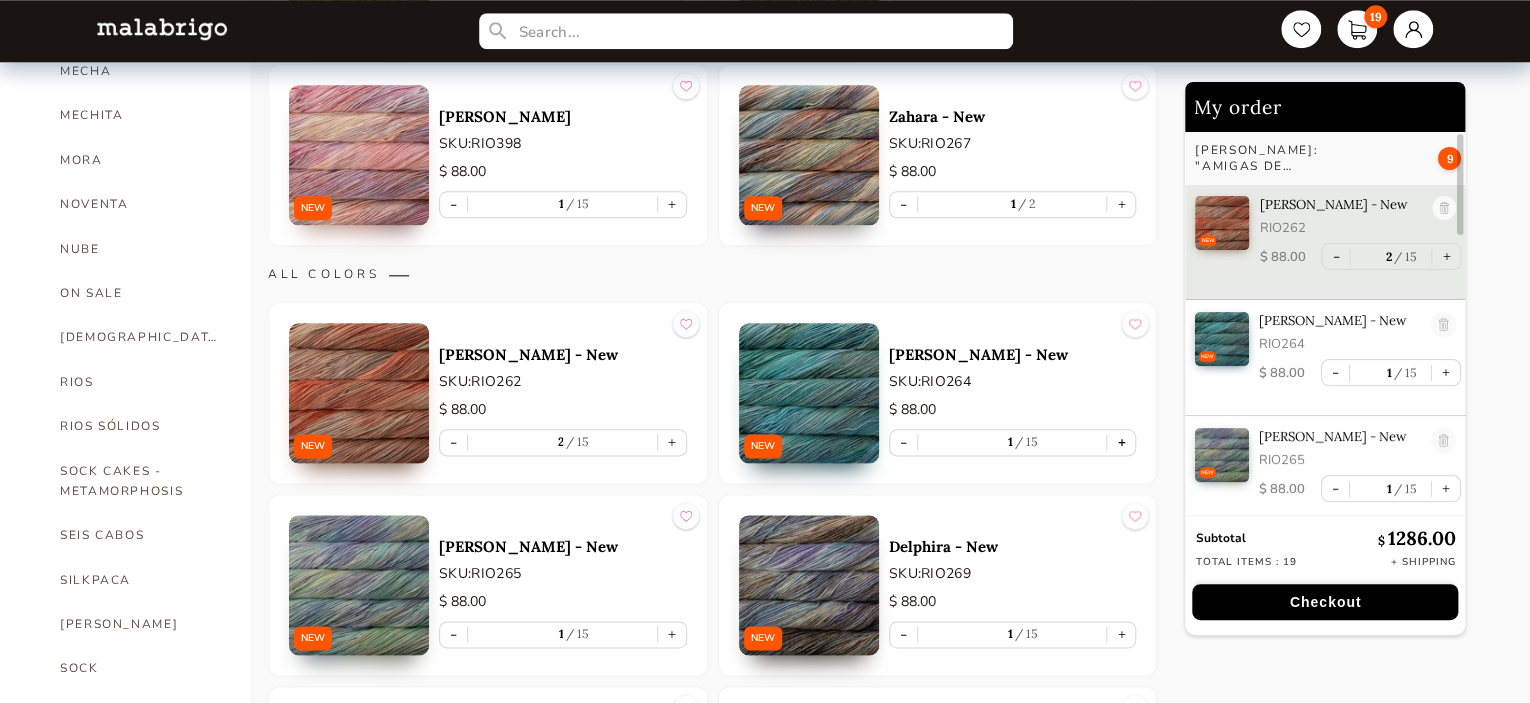 click on "+" at bounding box center [1121, 442] 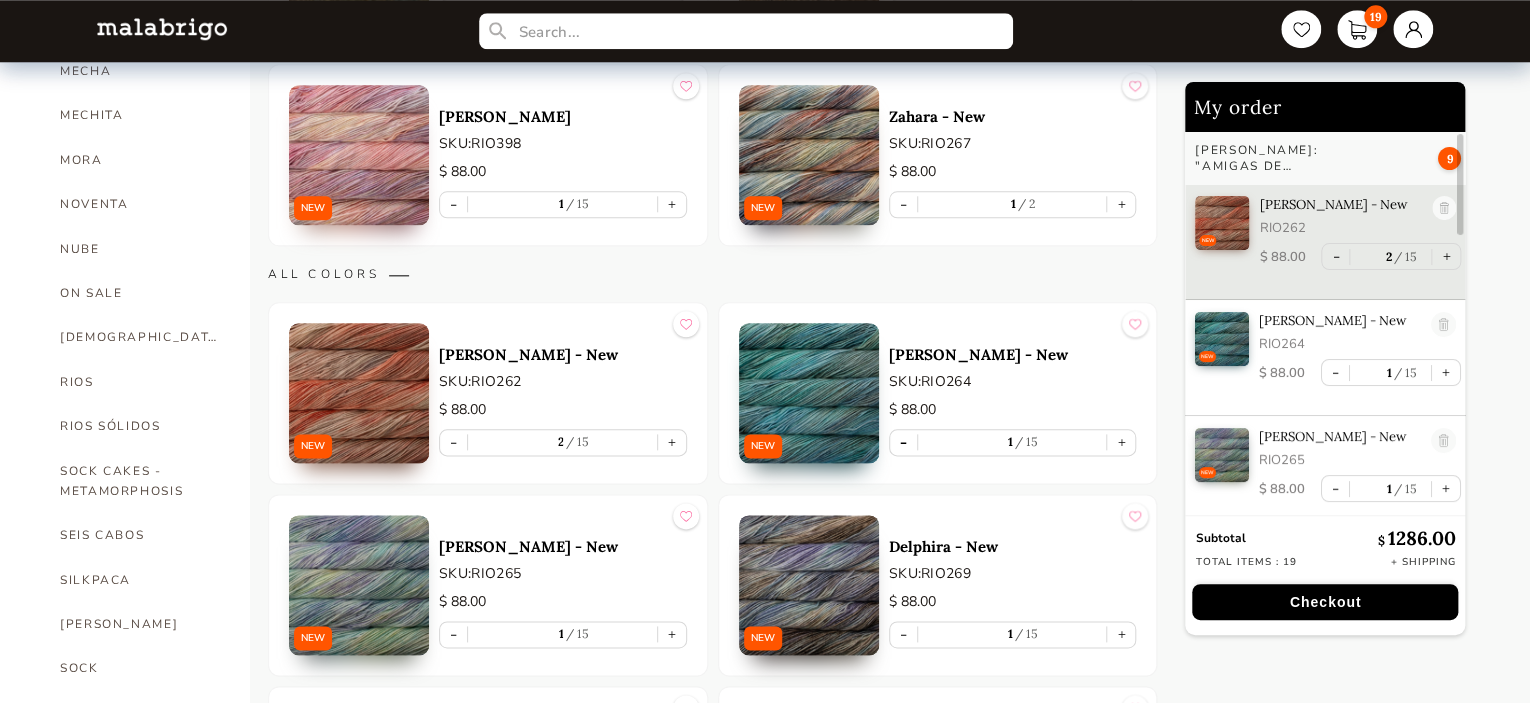 type on "2" 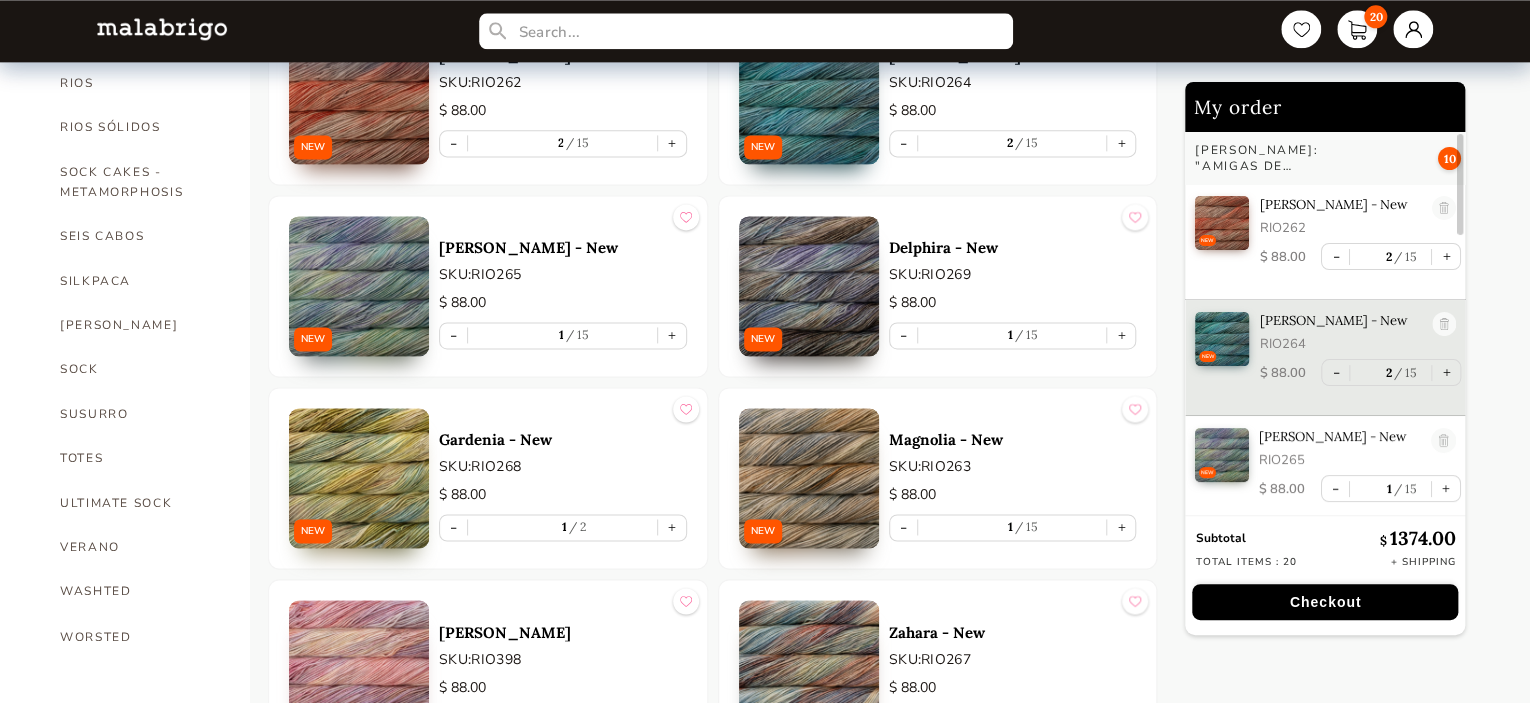 scroll, scrollTop: 1303, scrollLeft: 0, axis: vertical 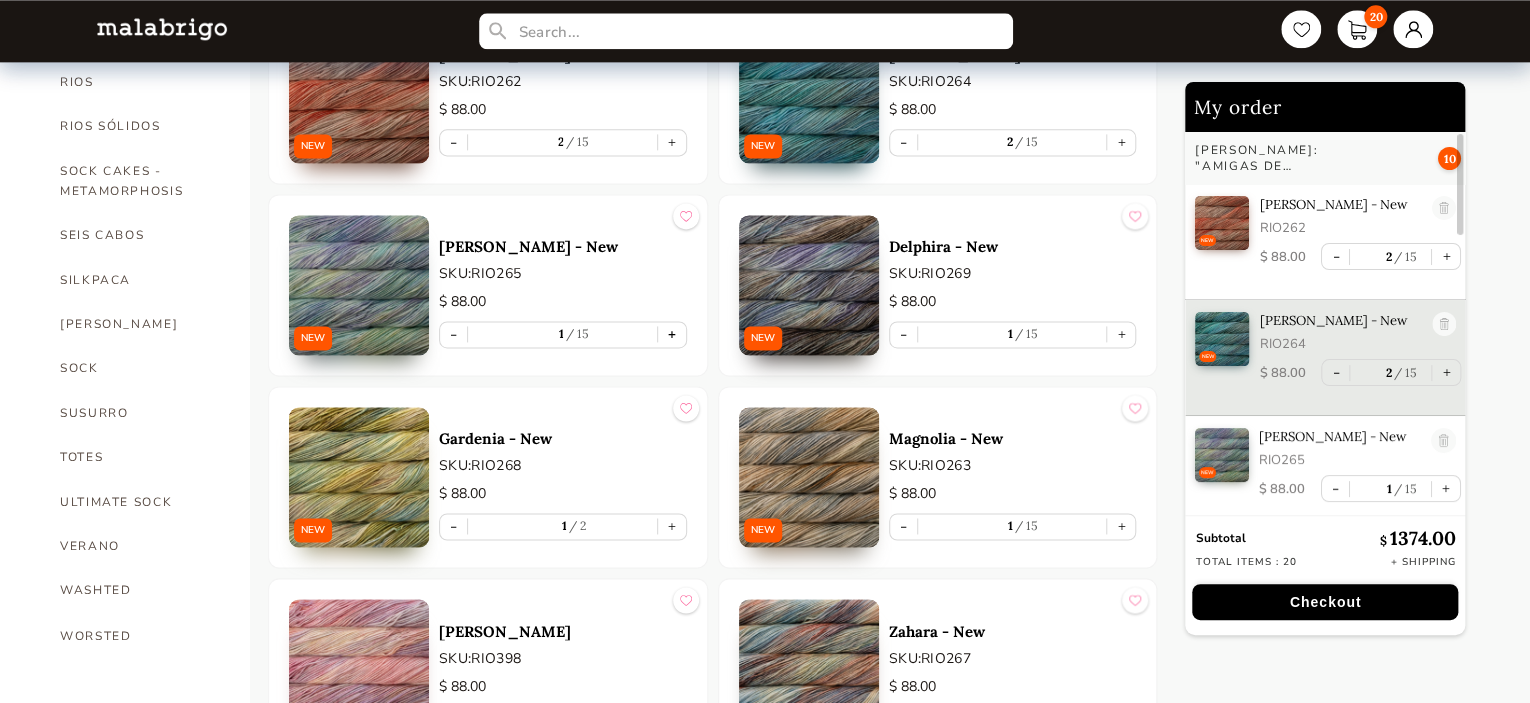 click on "+" at bounding box center (672, 334) 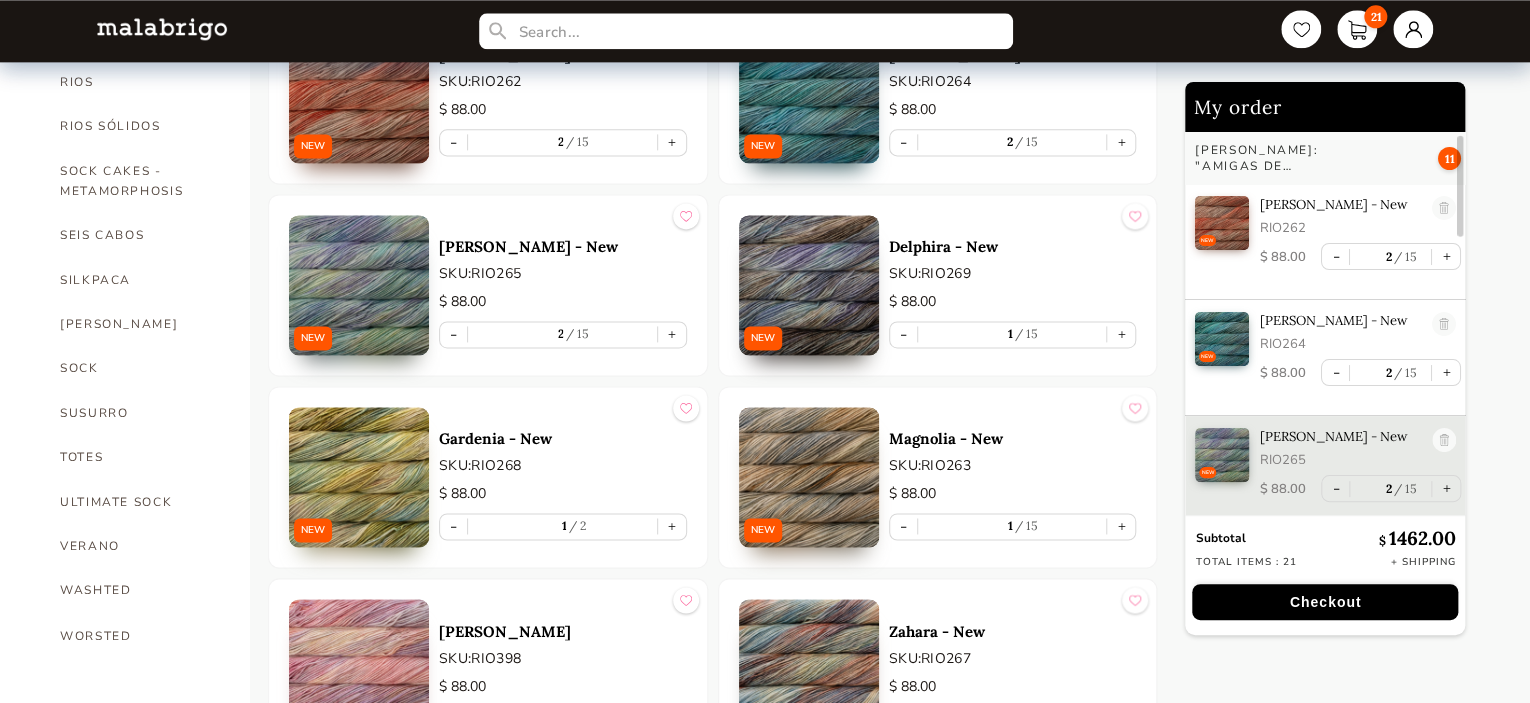 scroll, scrollTop: 12, scrollLeft: 0, axis: vertical 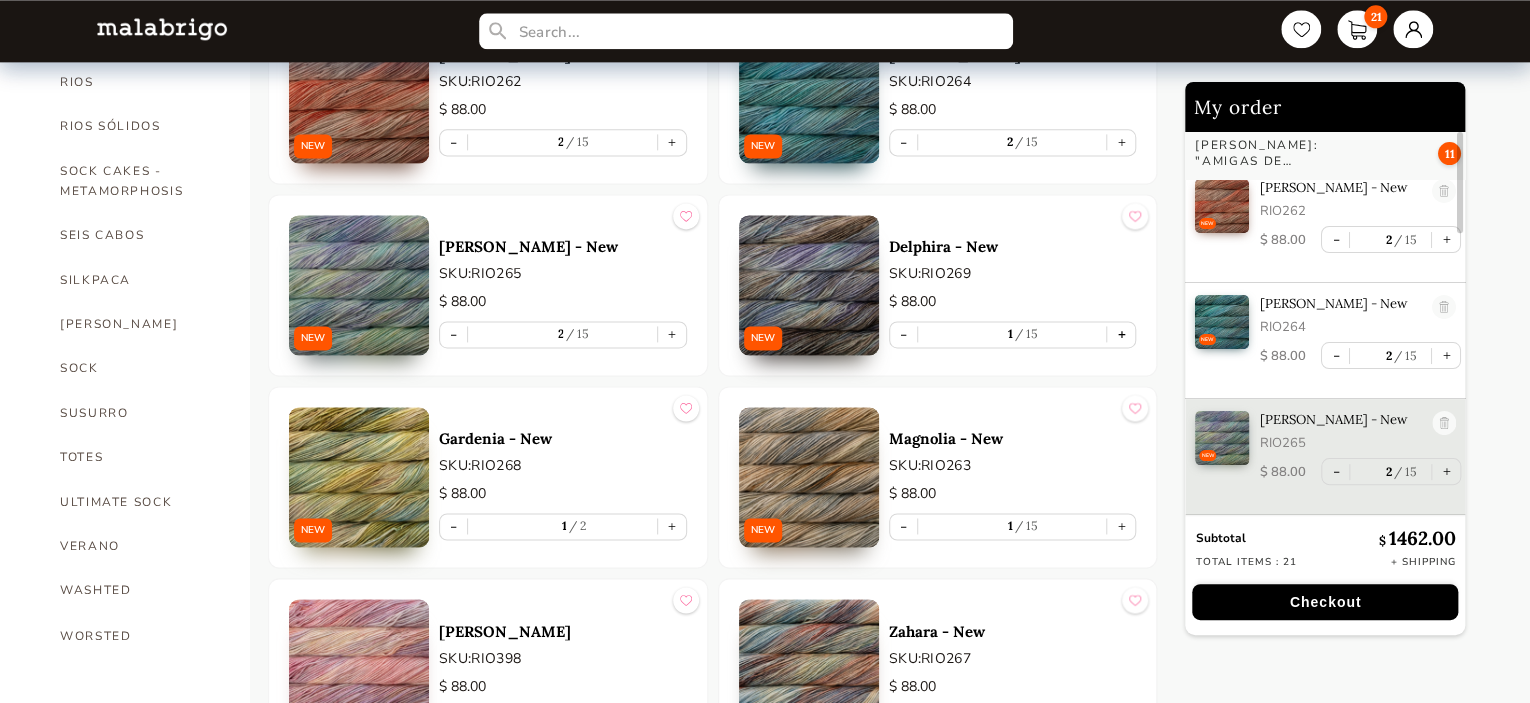 click on "+" at bounding box center (1121, 334) 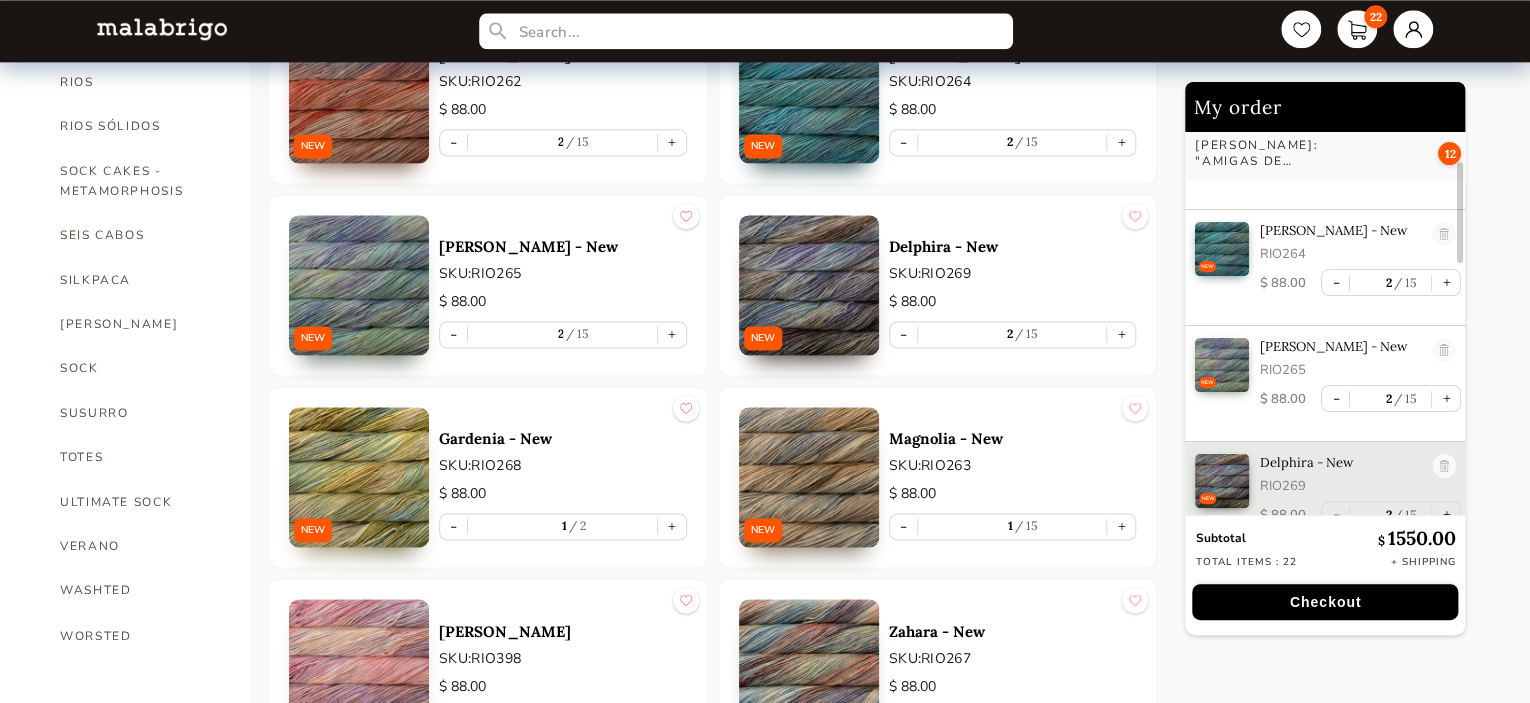scroll, scrollTop: 128, scrollLeft: 0, axis: vertical 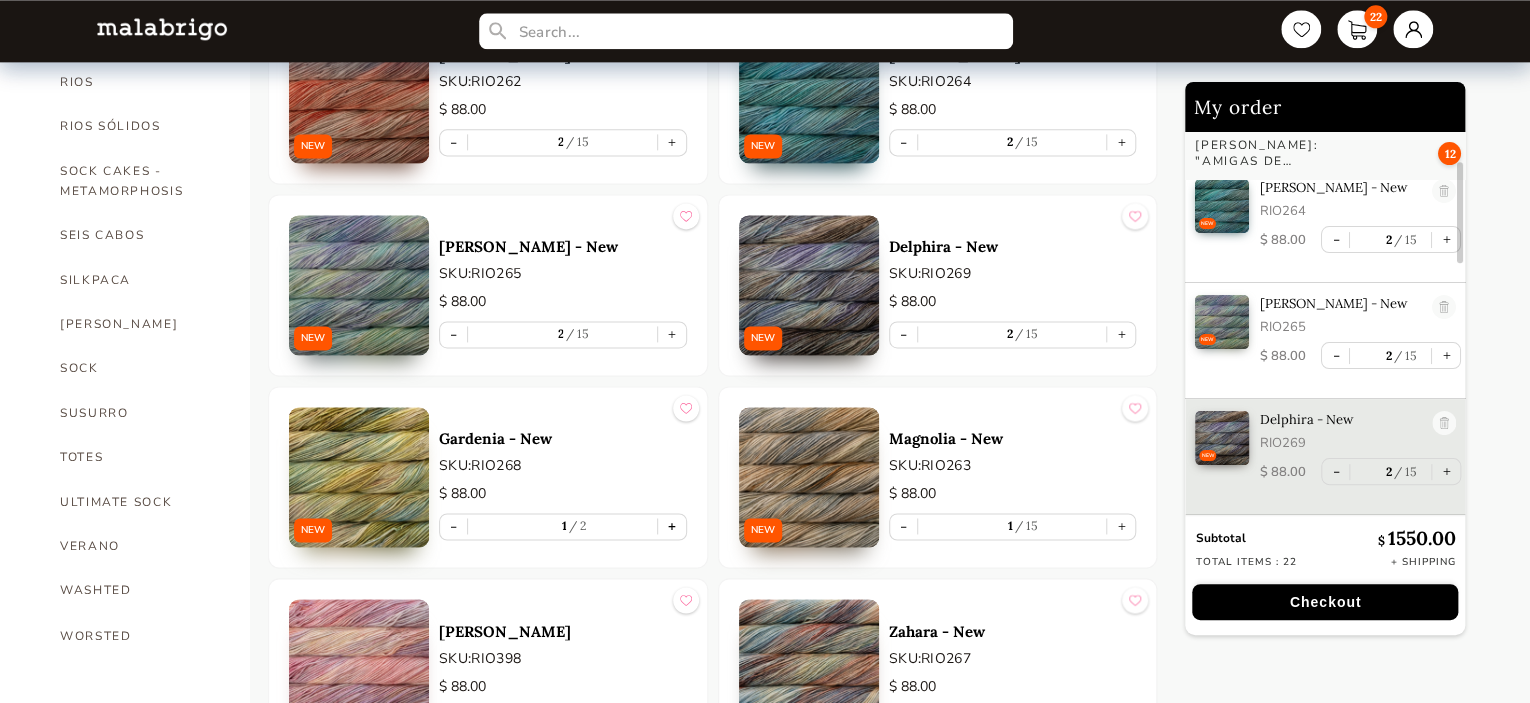 click on "+" at bounding box center [672, 526] 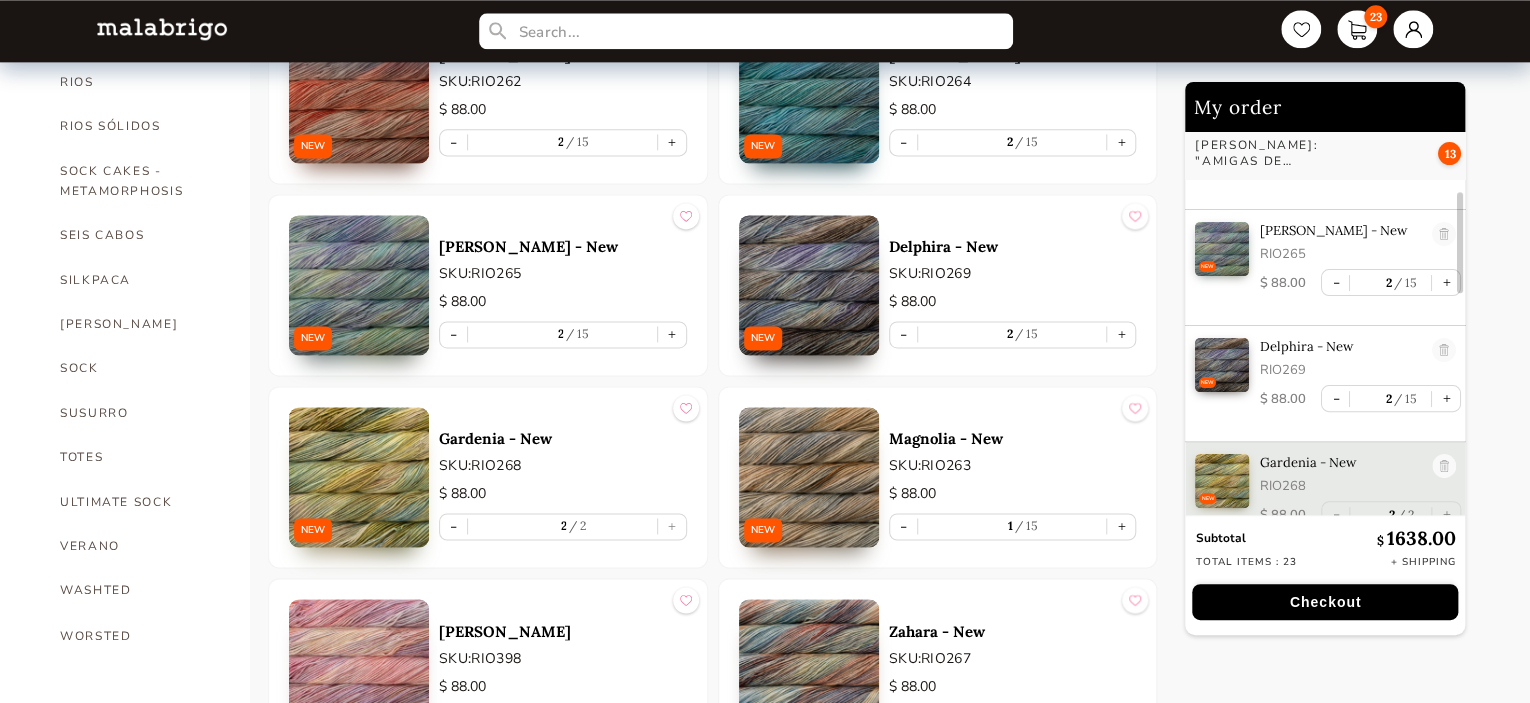 scroll 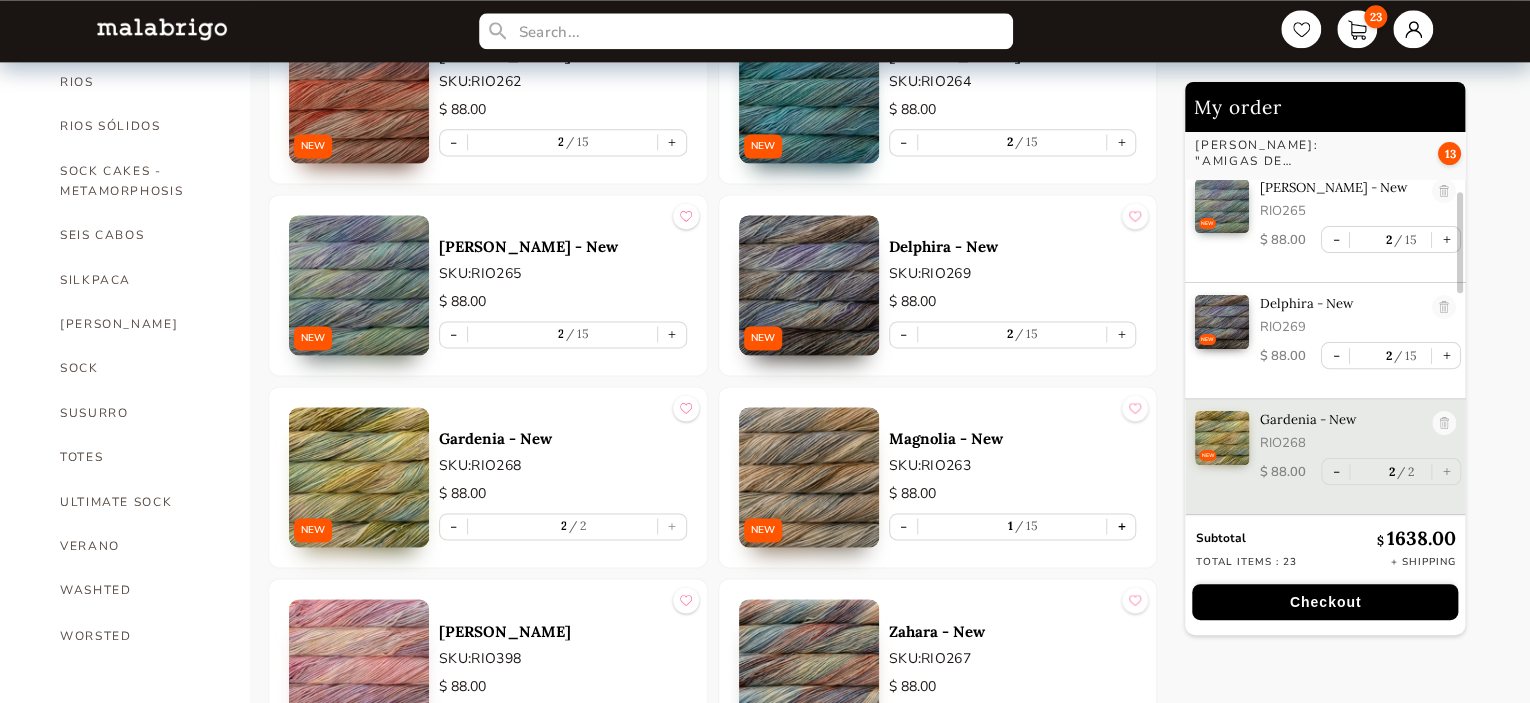 click on "+" at bounding box center [1121, 526] 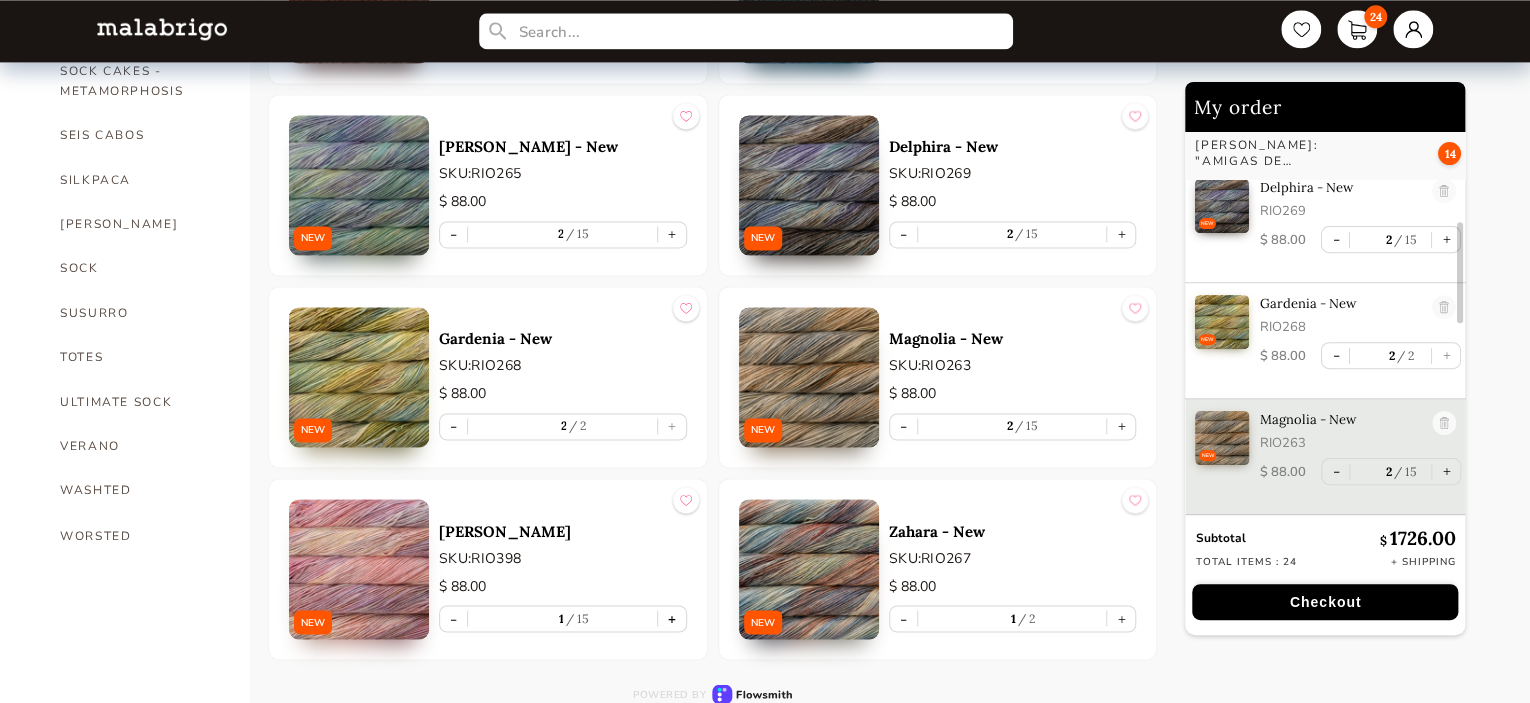 click on "+" at bounding box center (672, 618) 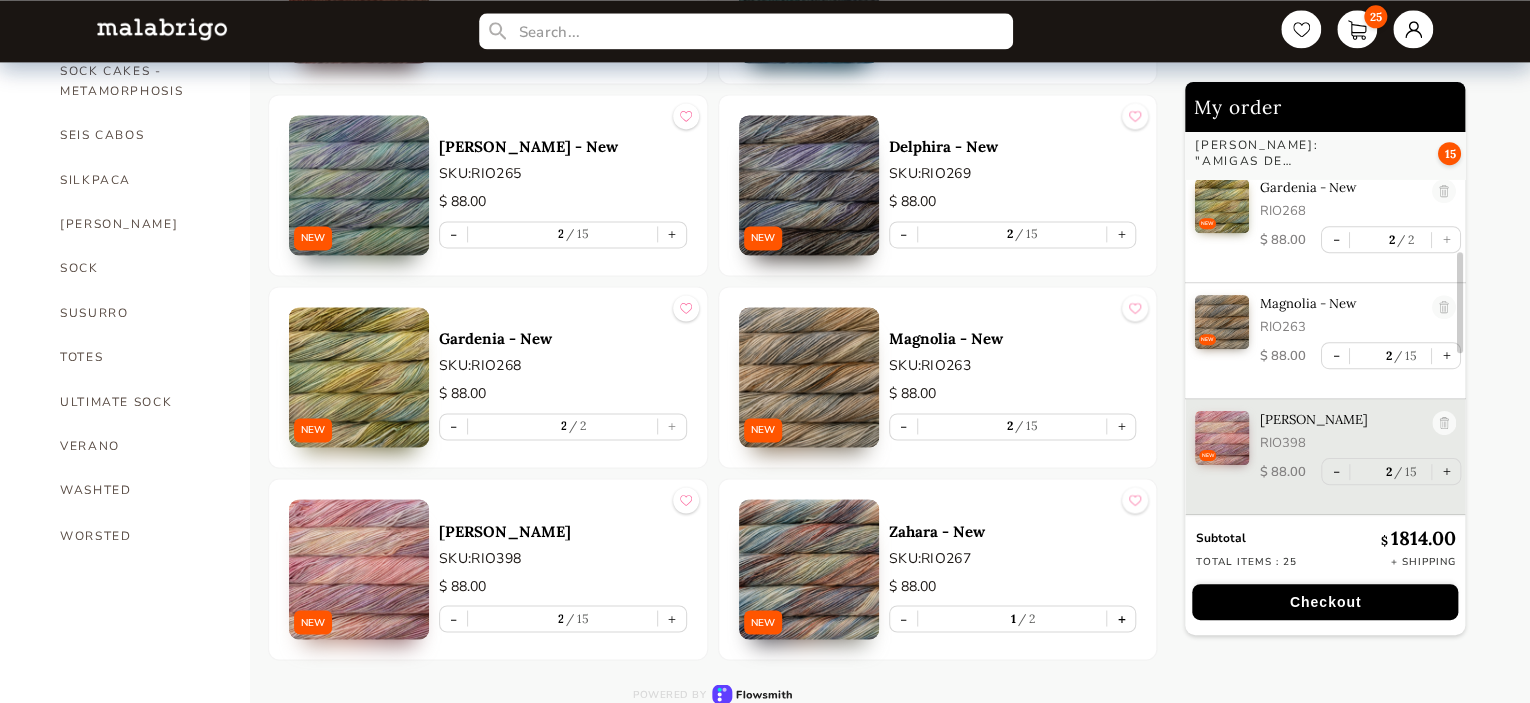 click on "+" at bounding box center [1121, 618] 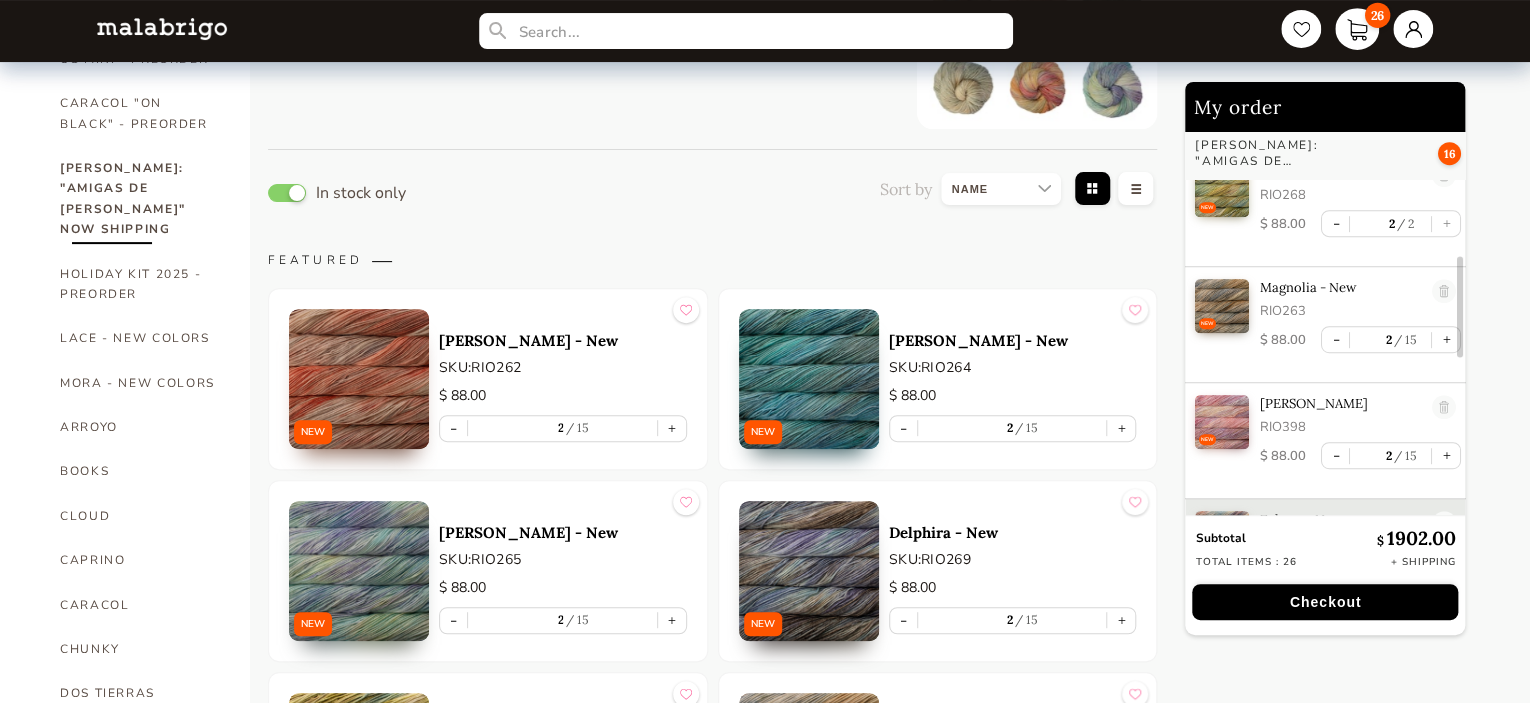 click on "26" at bounding box center (1357, 29) 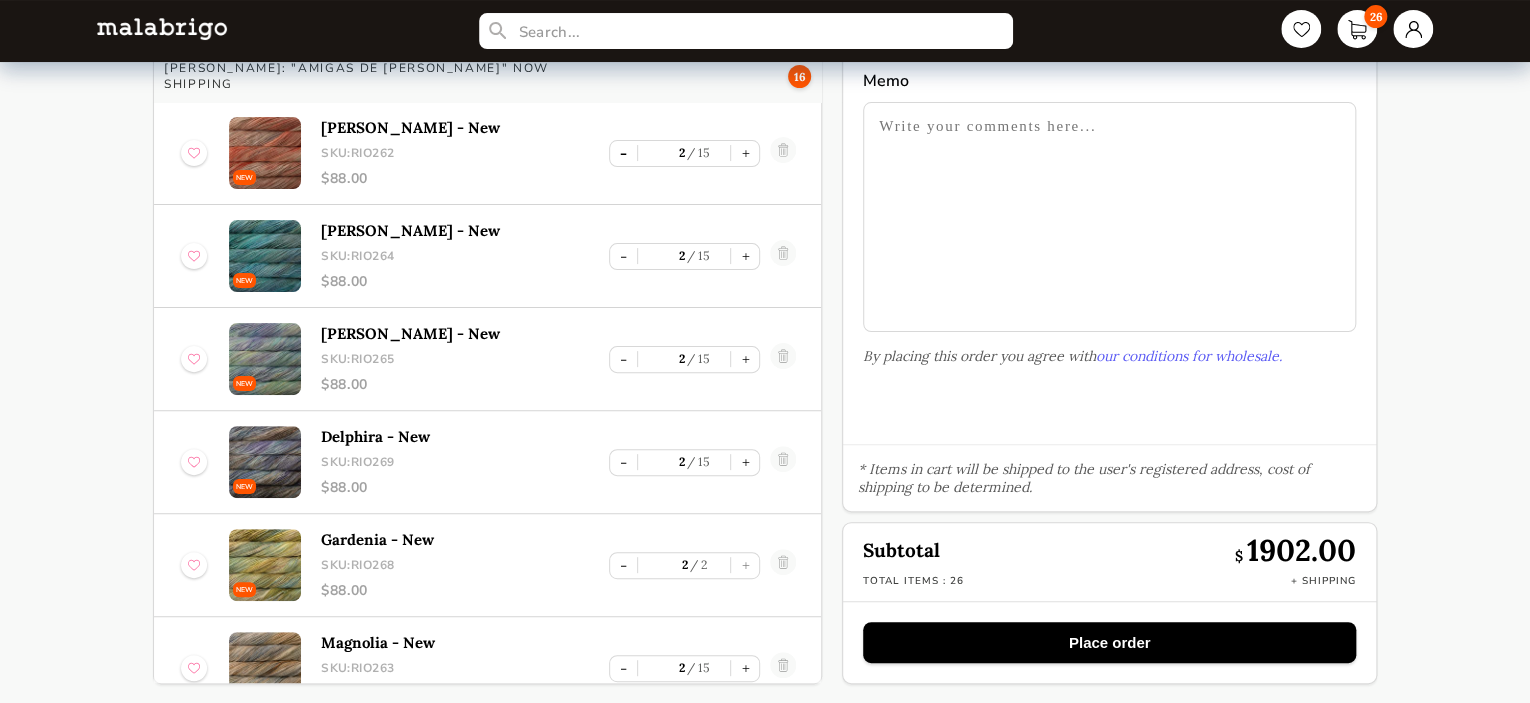 click on "-" at bounding box center (623, 153) 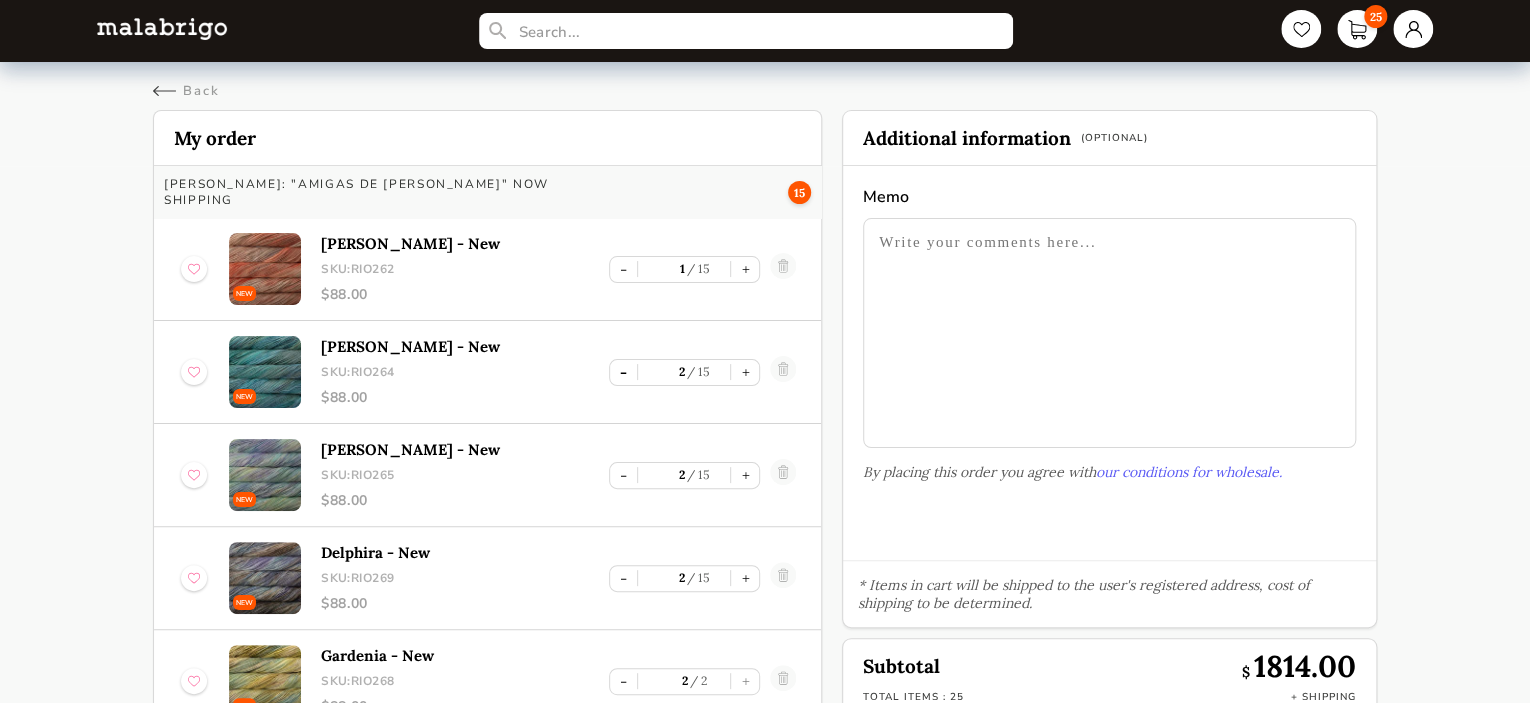 click on "-" at bounding box center (623, 372) 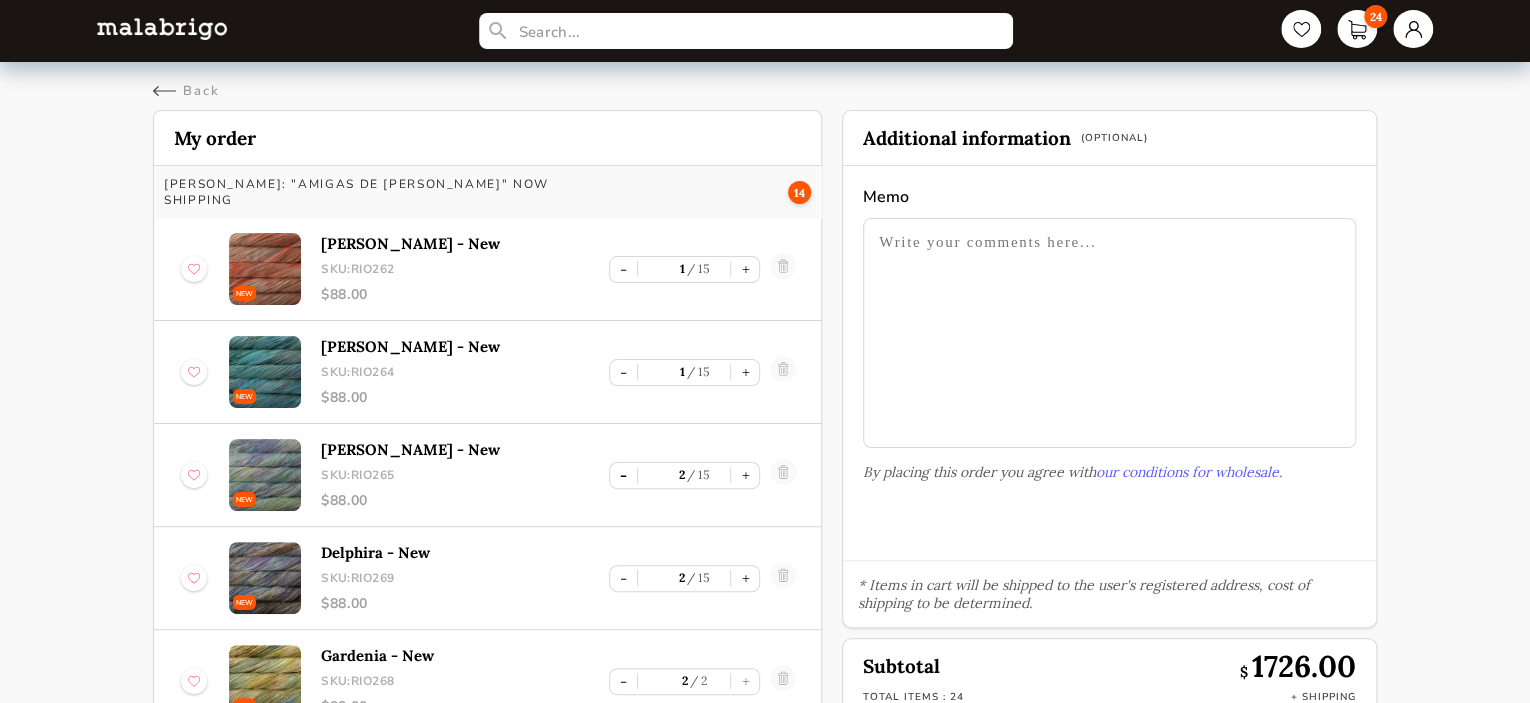 click on "-" at bounding box center (623, 475) 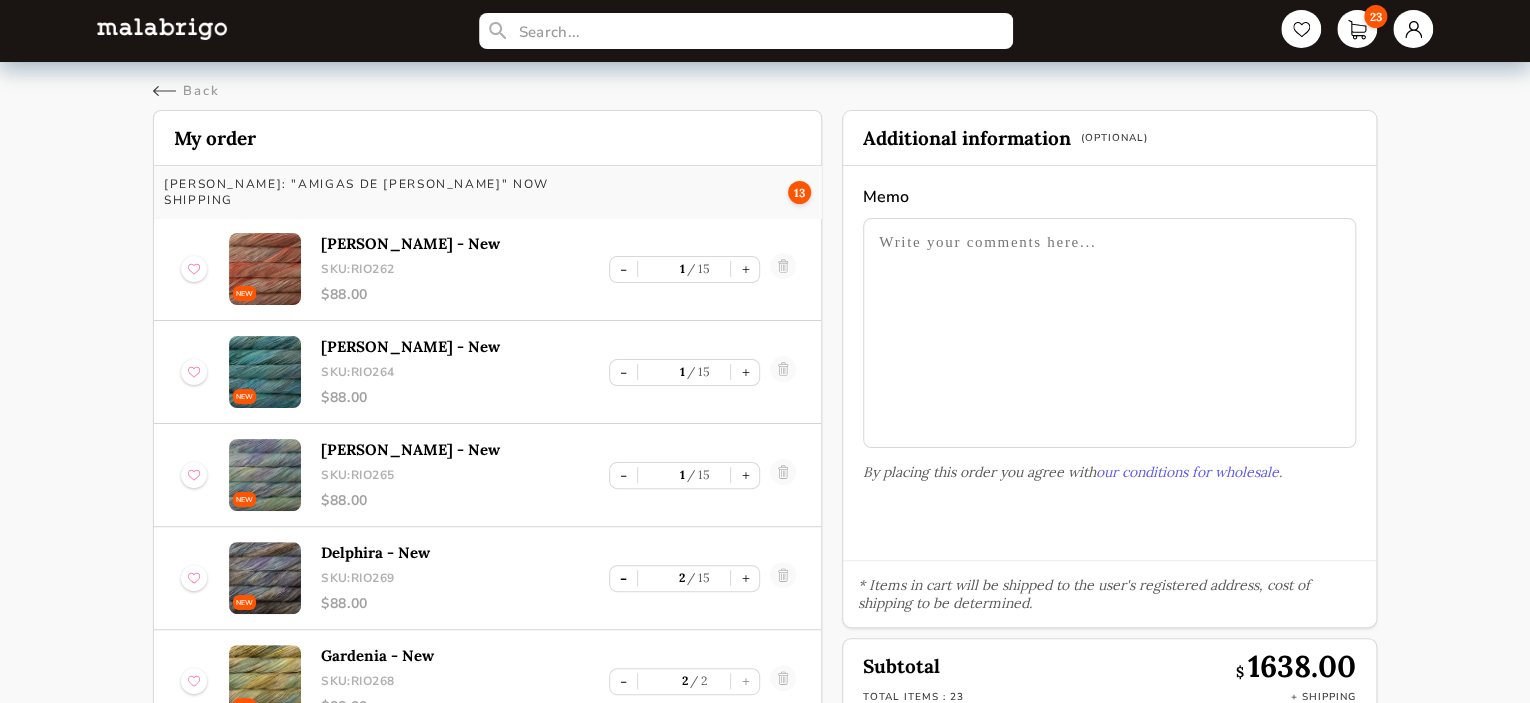click on "-" at bounding box center [623, 578] 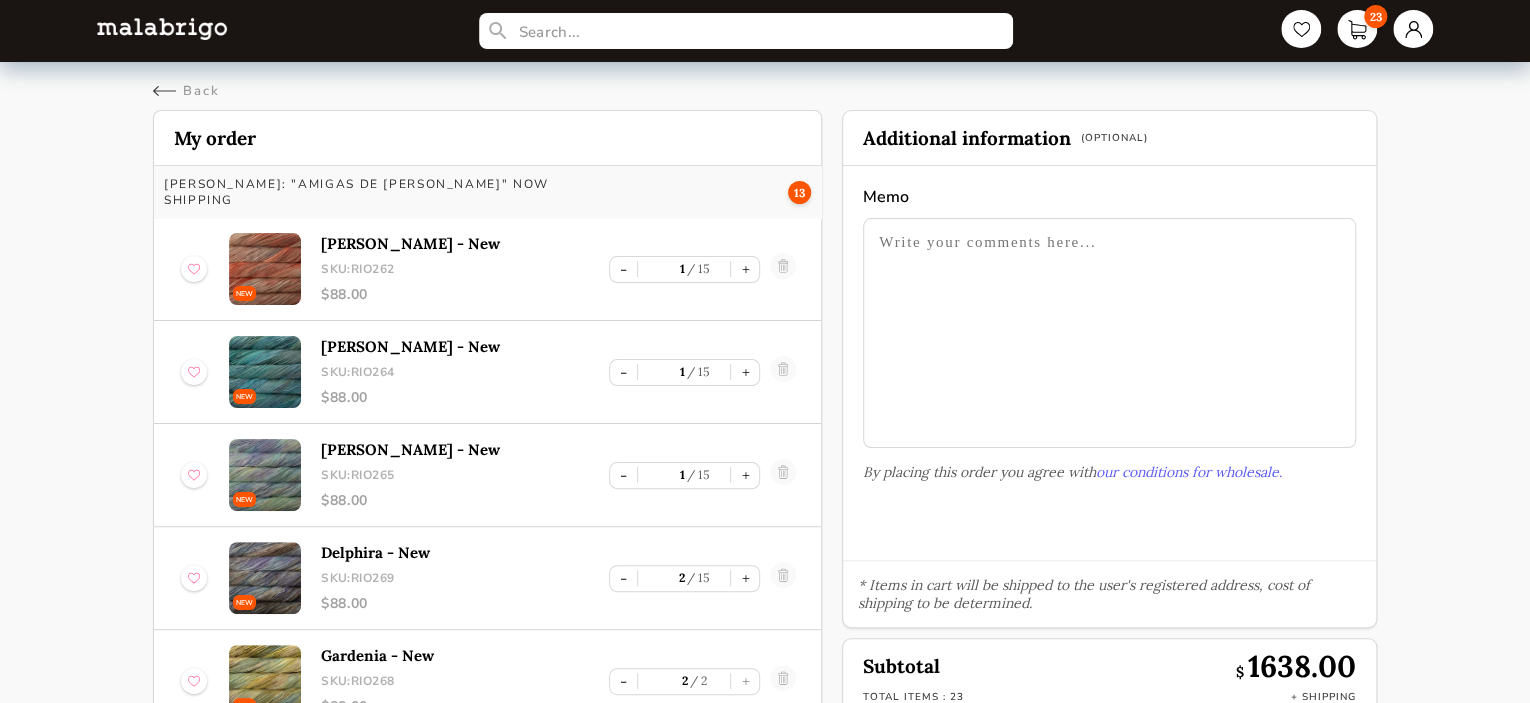 type on "1" 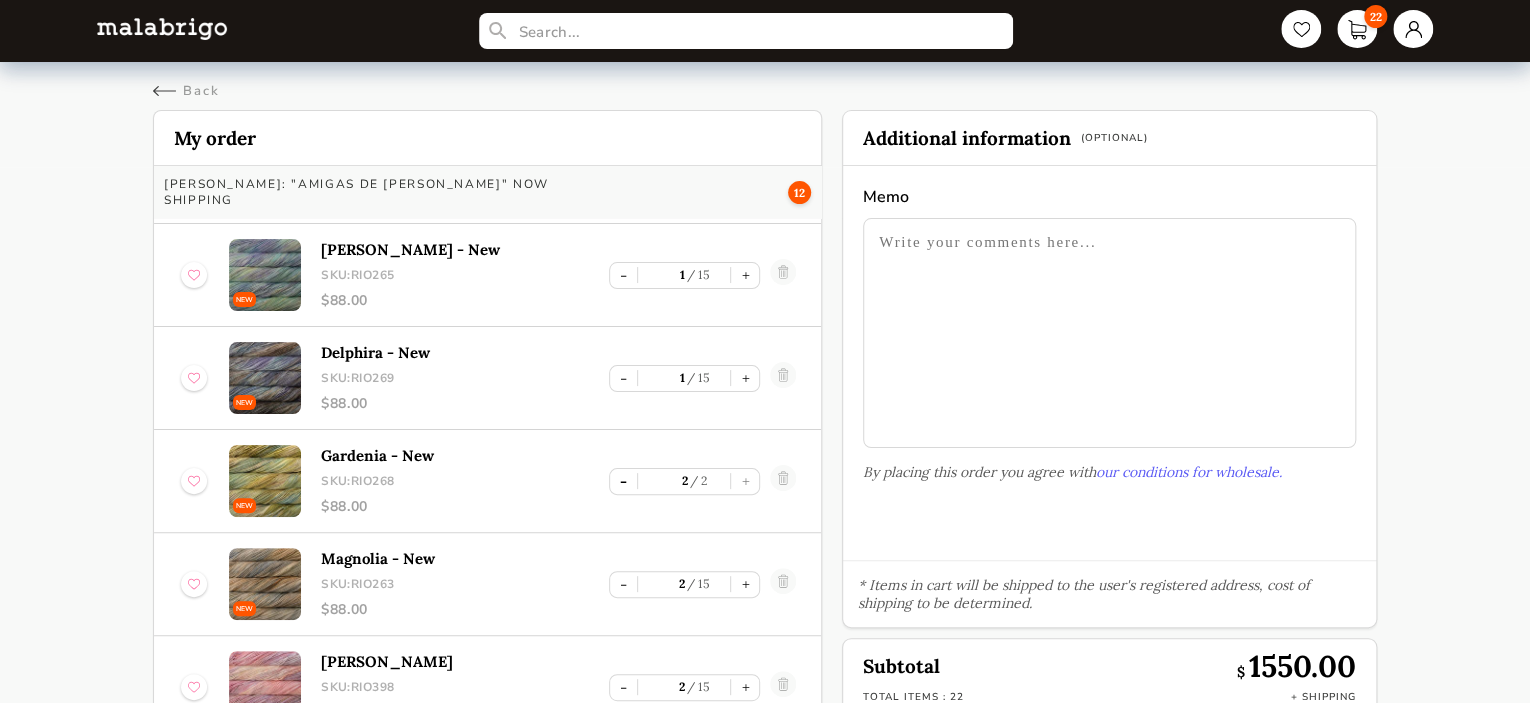 click on "-" at bounding box center (623, 481) 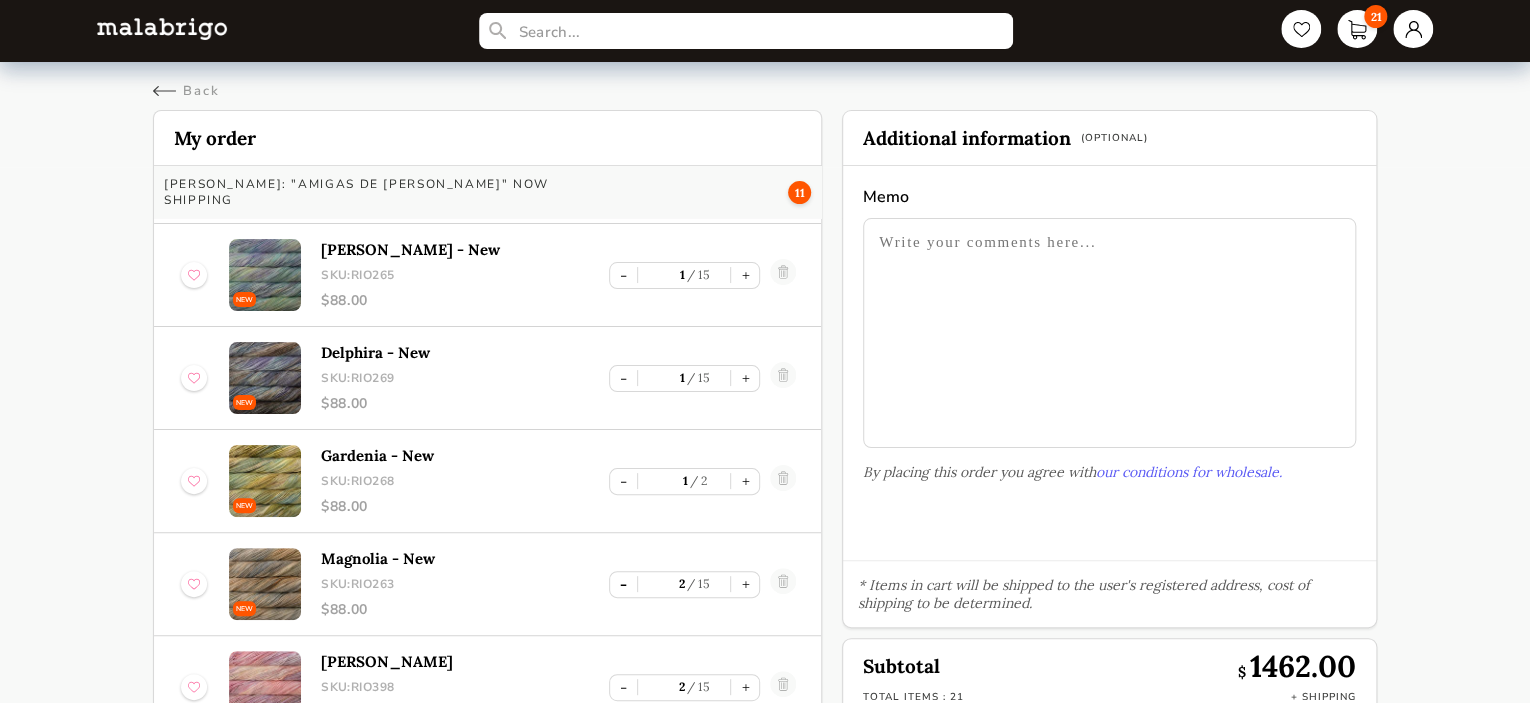 click on "-" at bounding box center [623, 584] 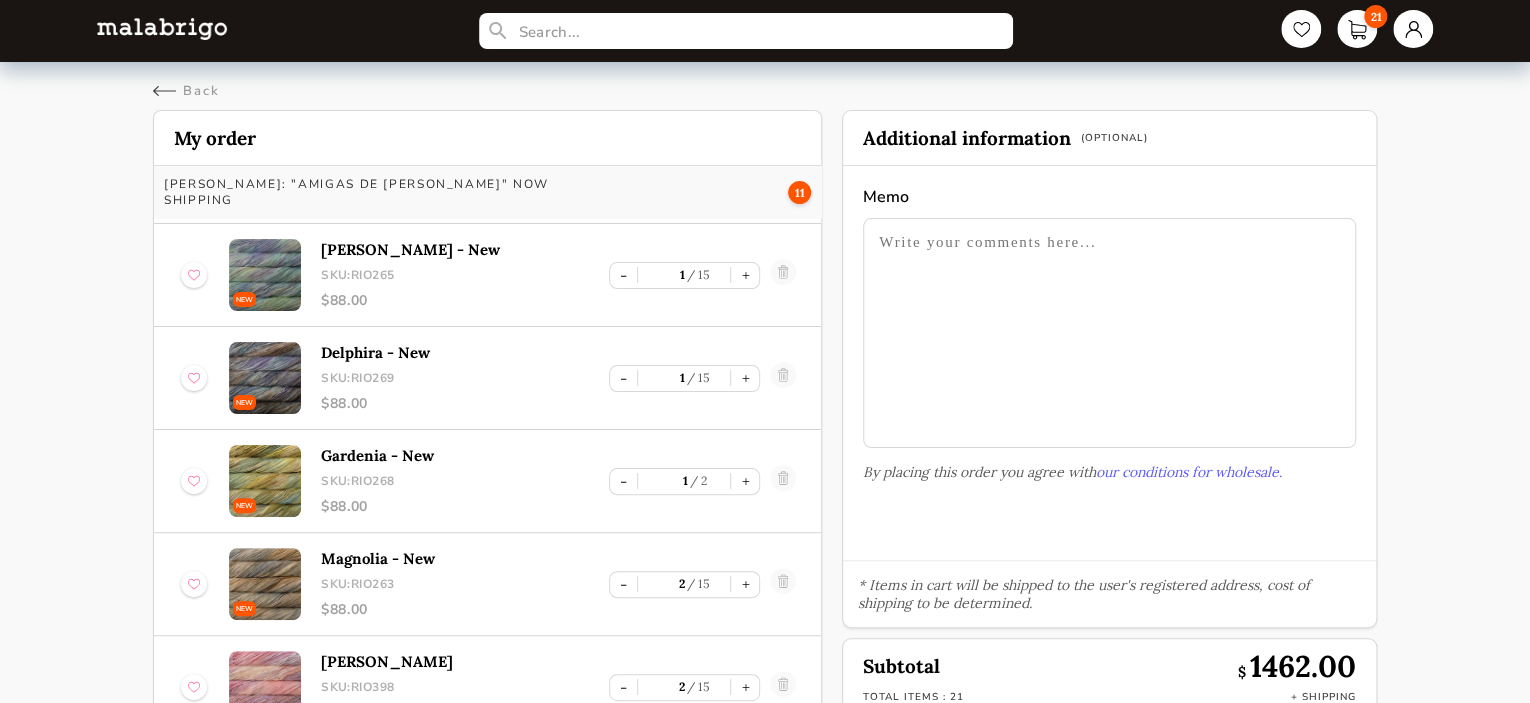 type on "1" 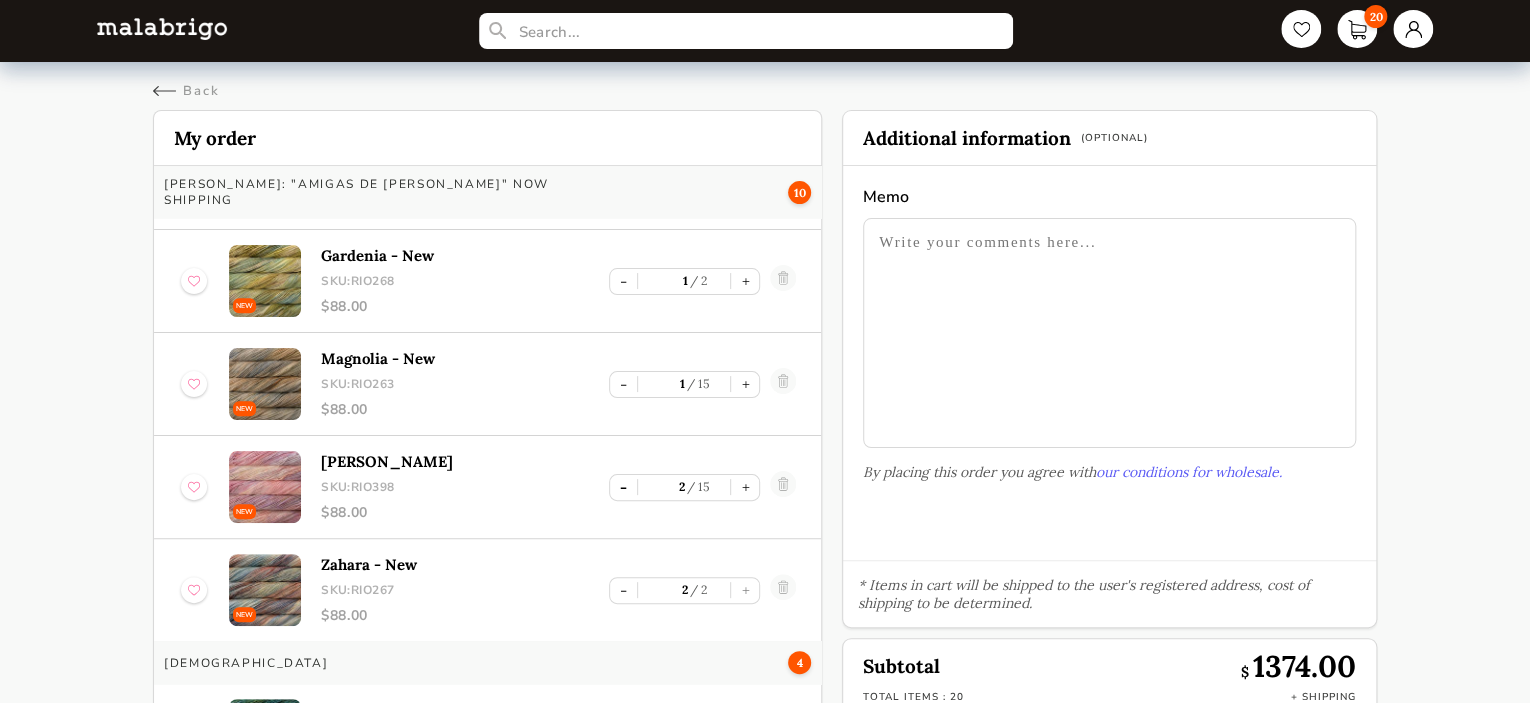 click on "-" at bounding box center [623, 487] 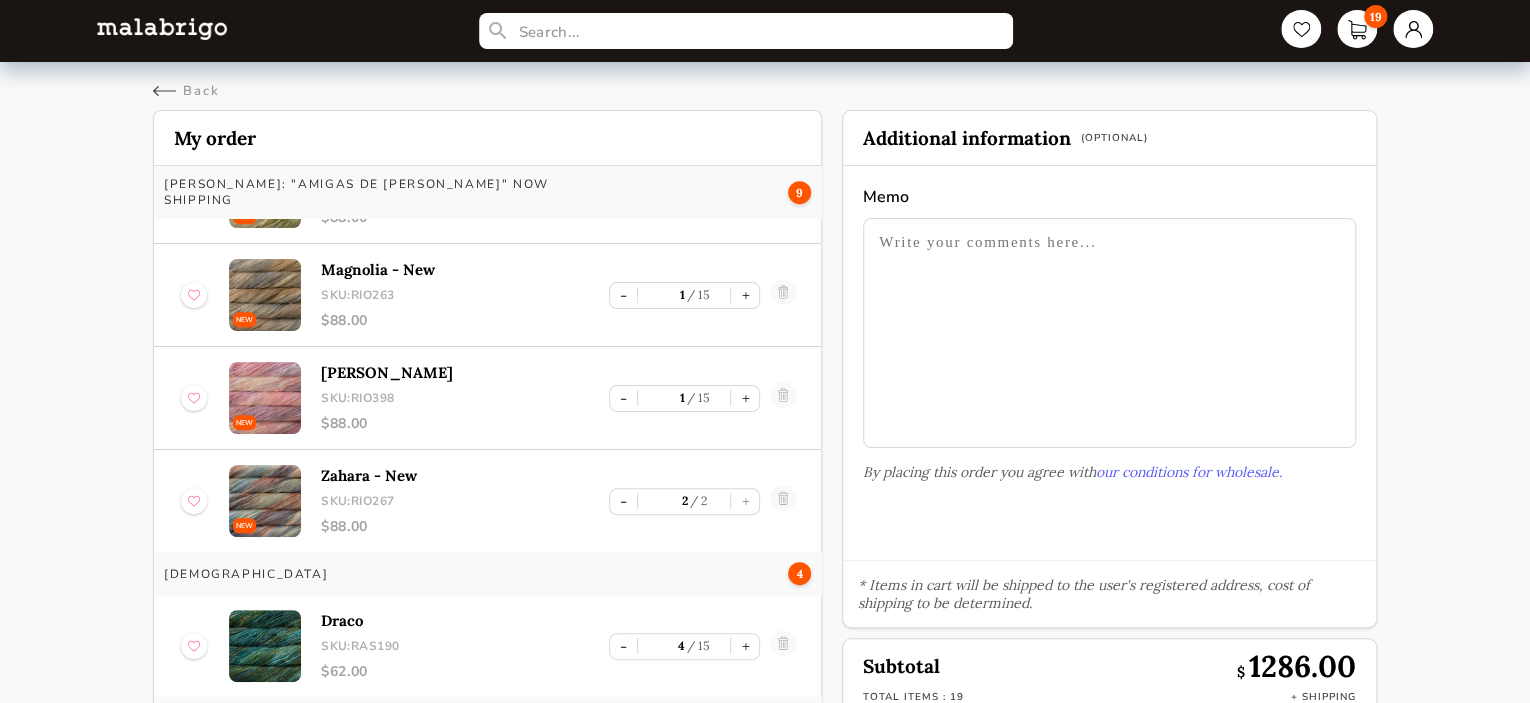 scroll, scrollTop: 500, scrollLeft: 0, axis: vertical 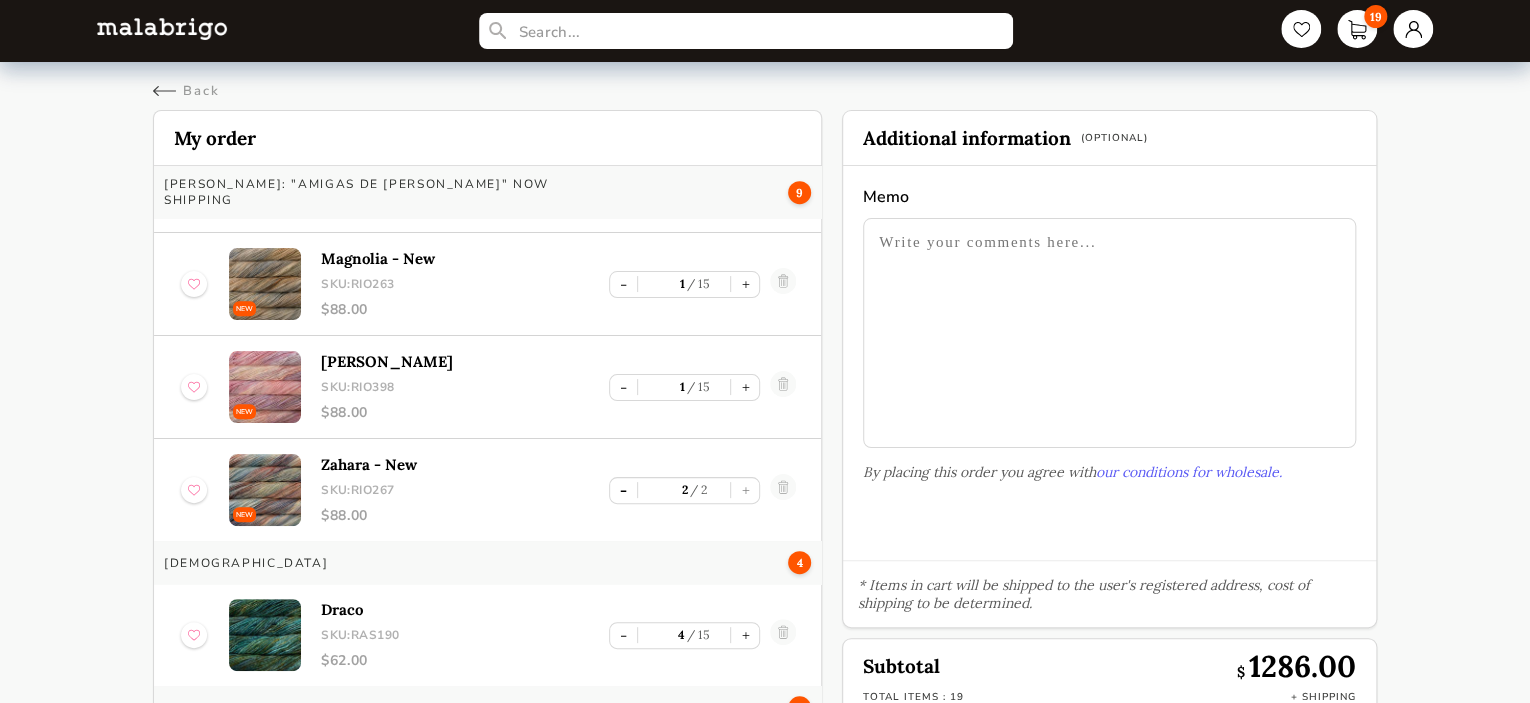 click on "-" at bounding box center [623, 490] 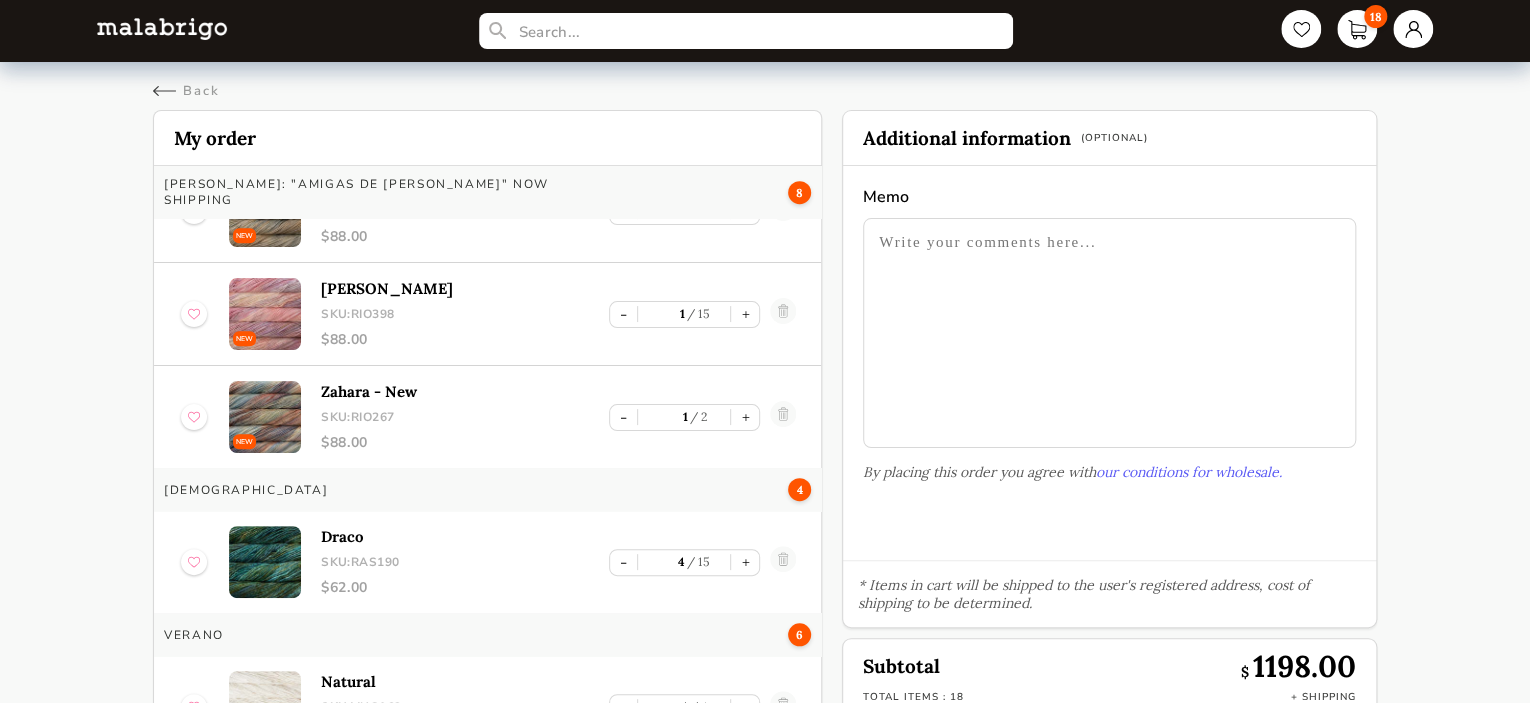 scroll, scrollTop: 624, scrollLeft: 0, axis: vertical 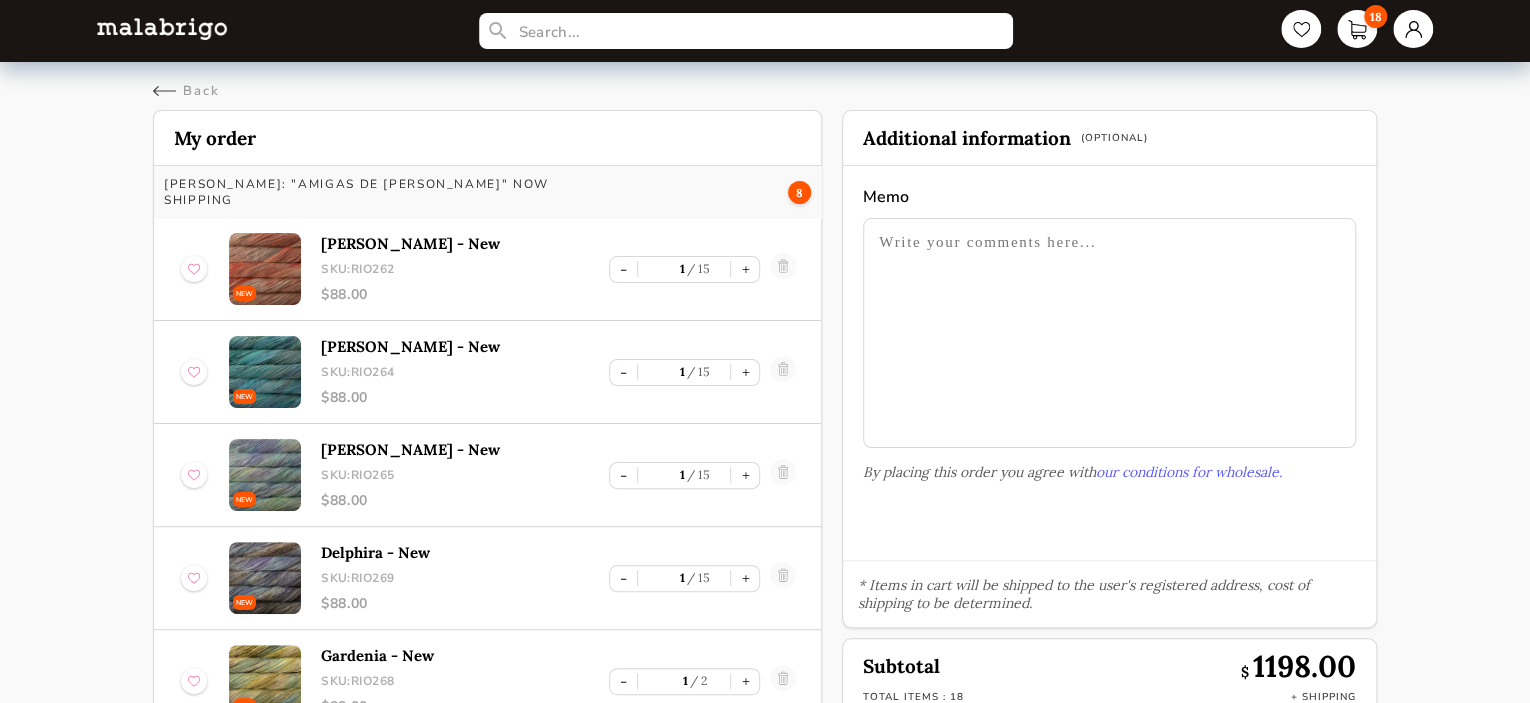 click at bounding box center [1109, 333] 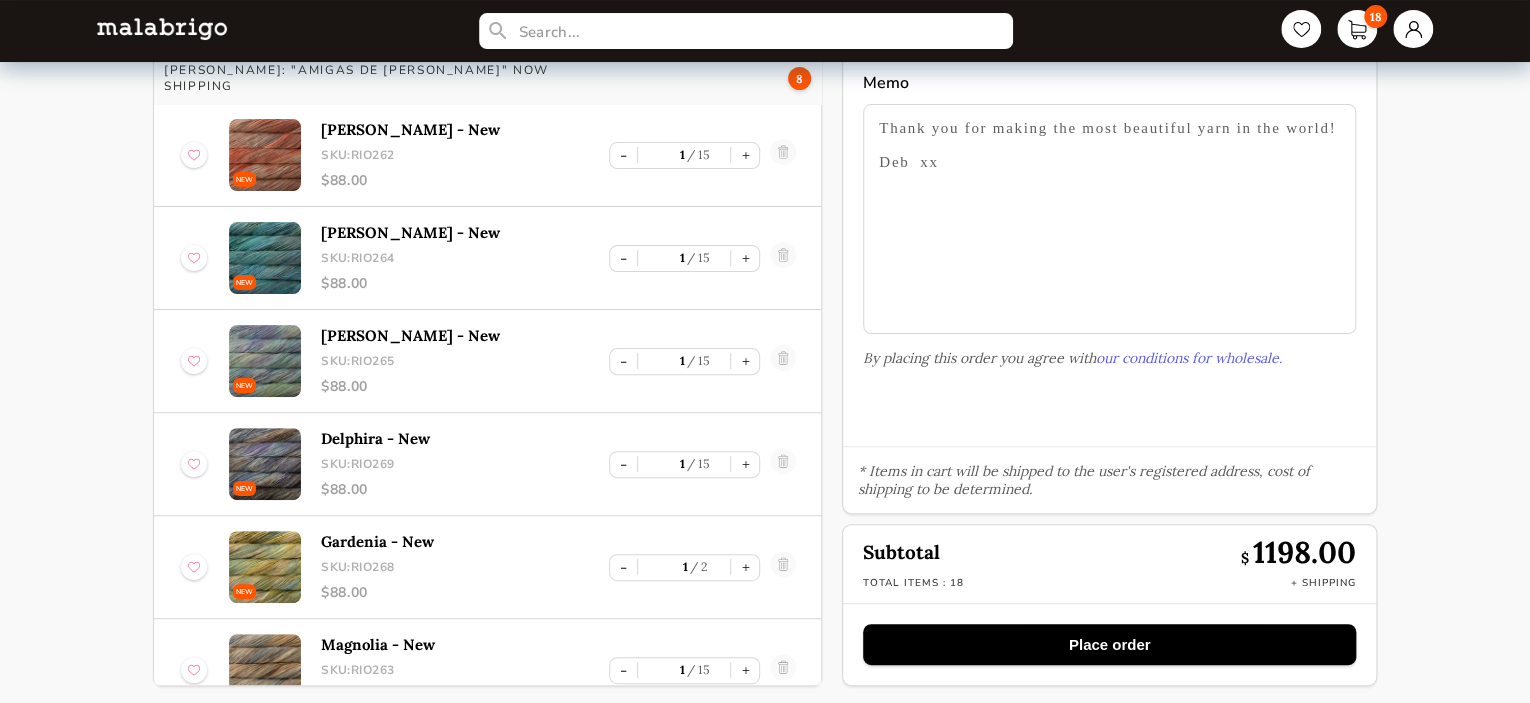 scroll, scrollTop: 116, scrollLeft: 0, axis: vertical 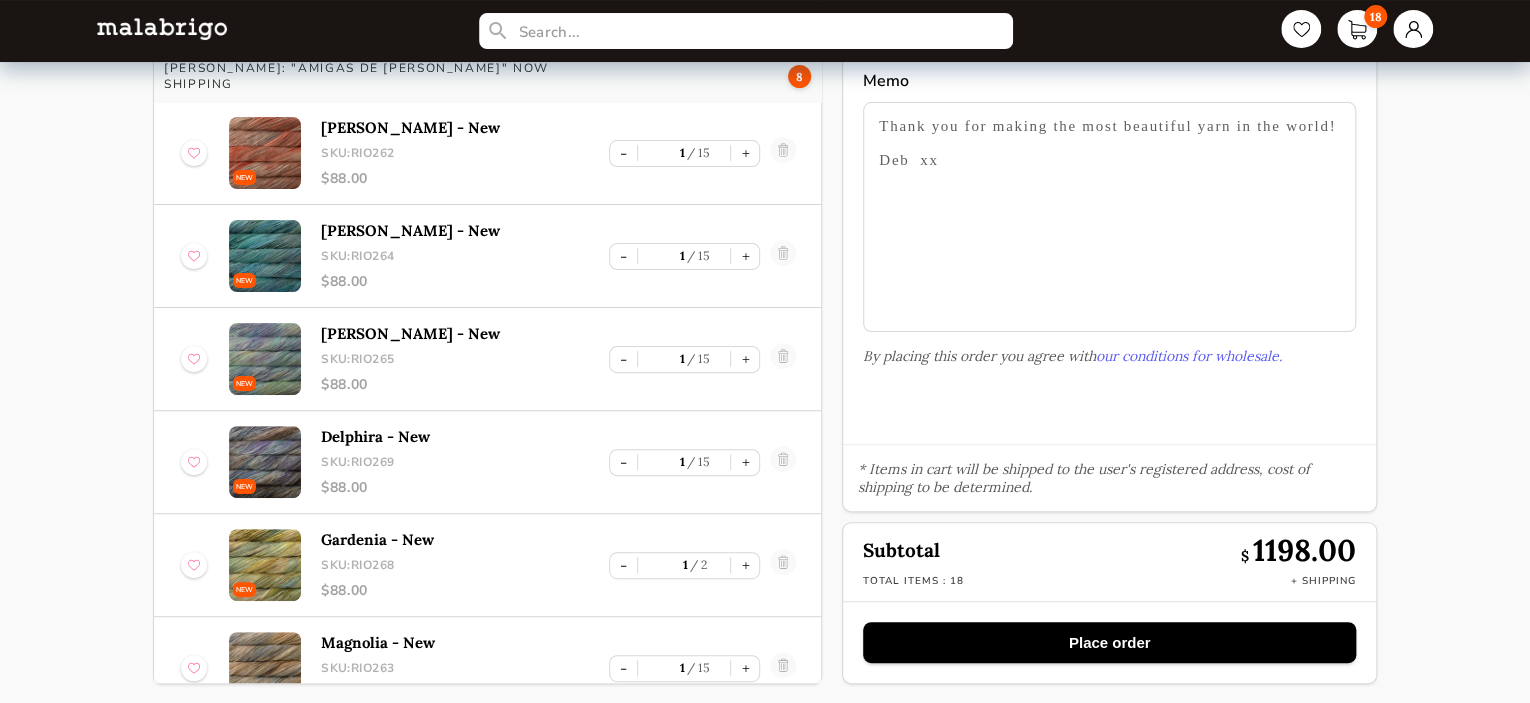 type on "Thank you for making the most beautiful yarn in the world!
Deb  xx" 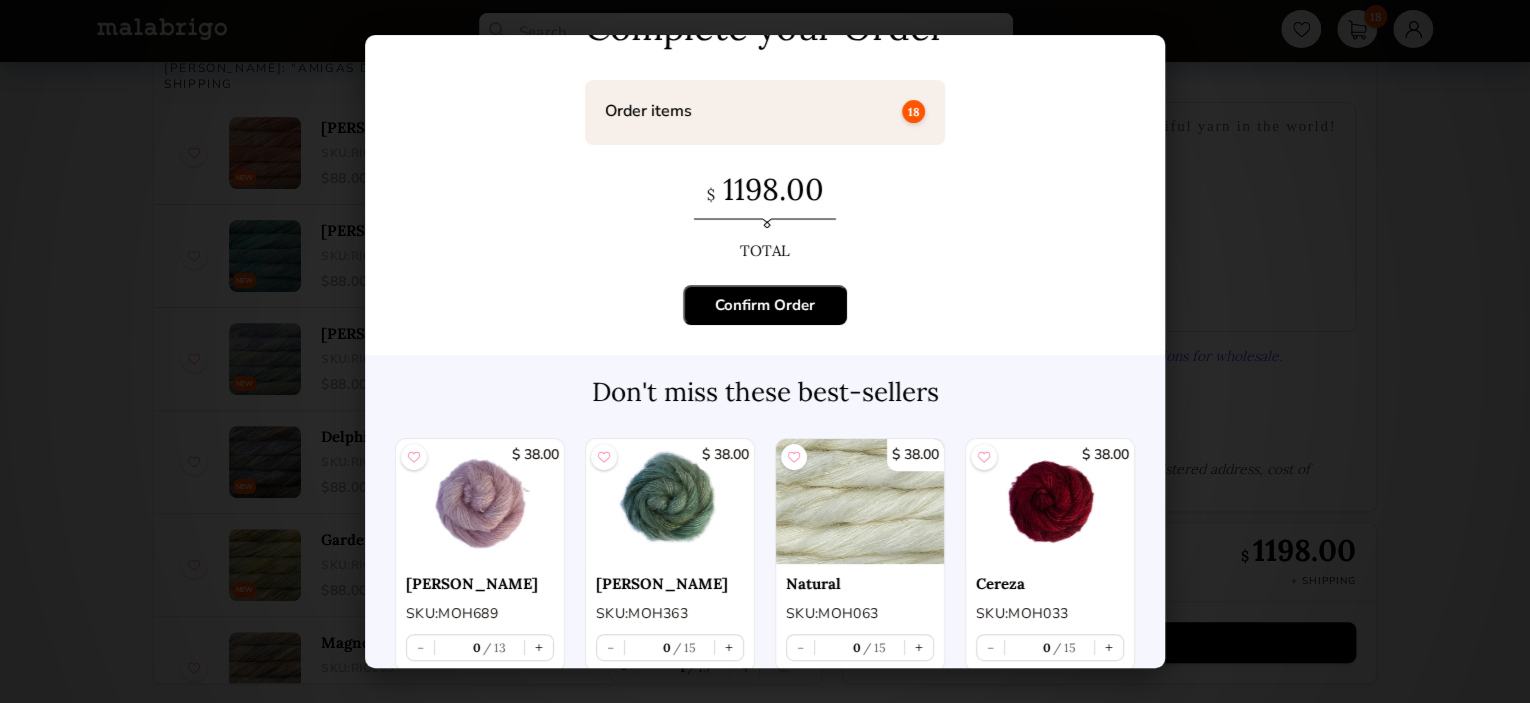 scroll, scrollTop: 95, scrollLeft: 0, axis: vertical 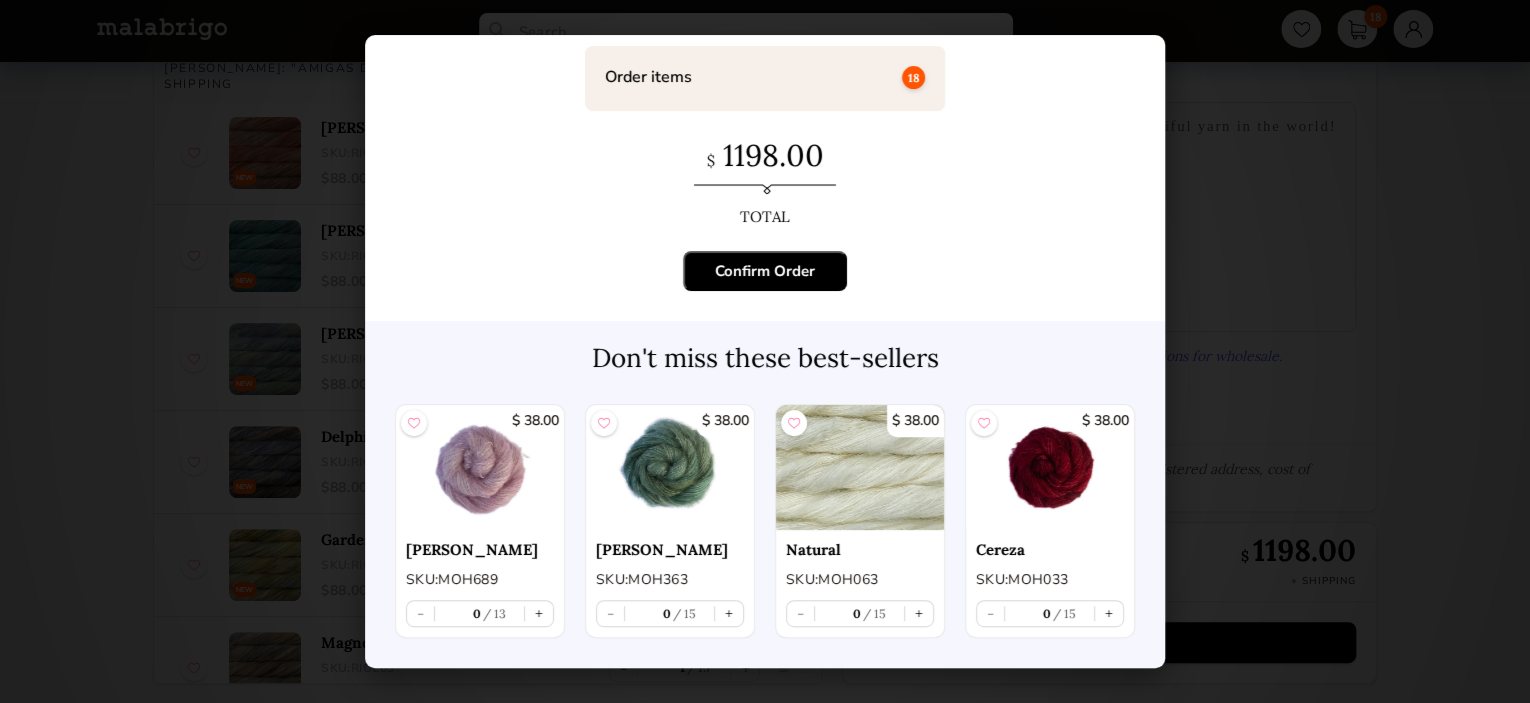 click on "Confirm Order" at bounding box center [765, 271] 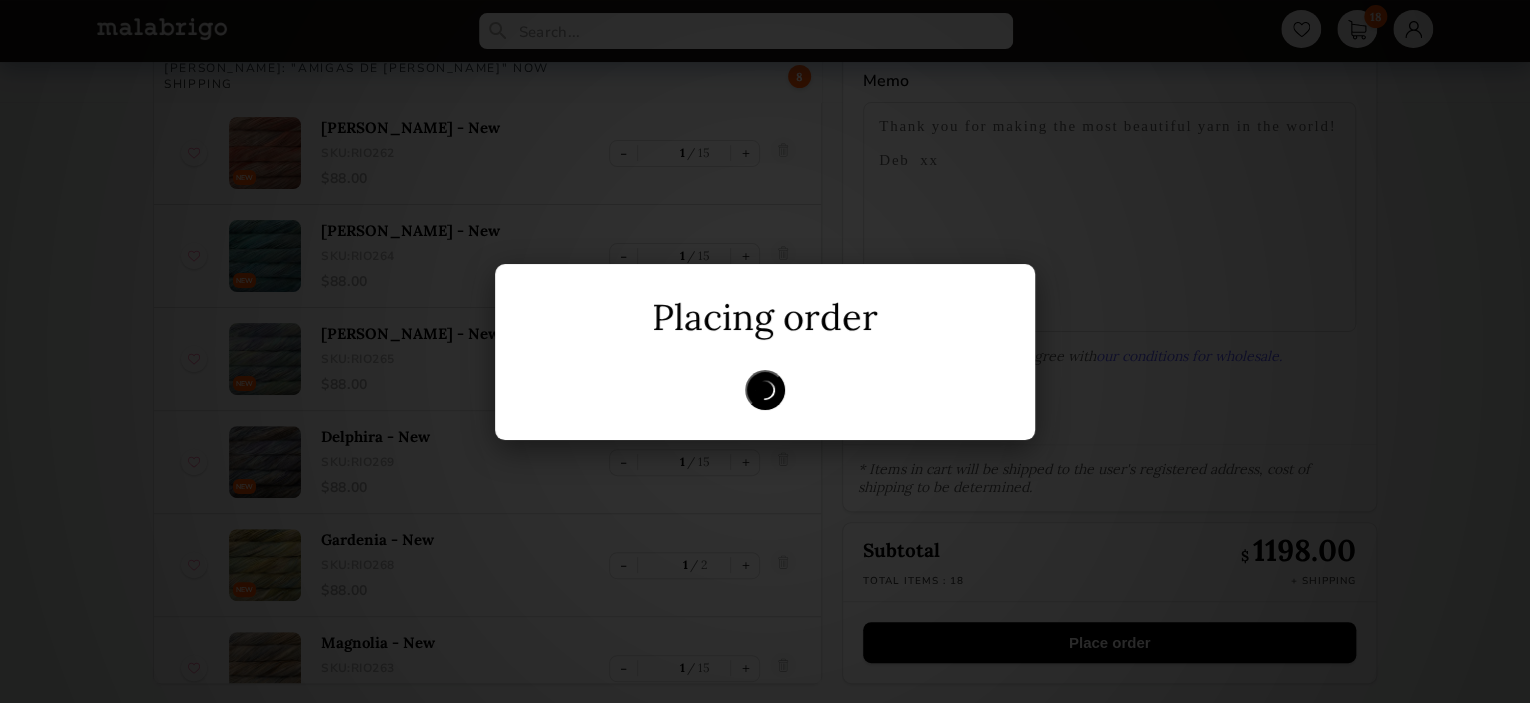 scroll, scrollTop: 0, scrollLeft: 0, axis: both 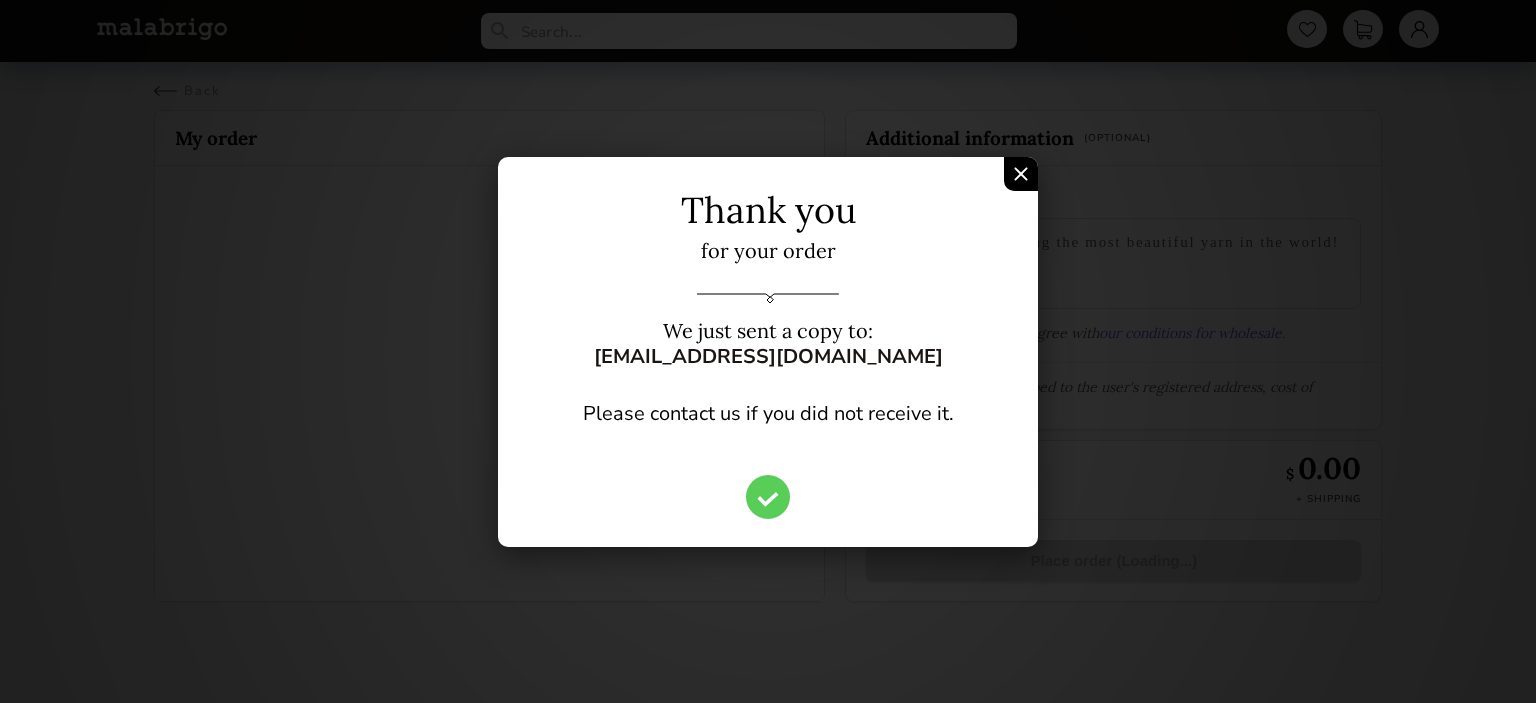 click at bounding box center (1021, 174) 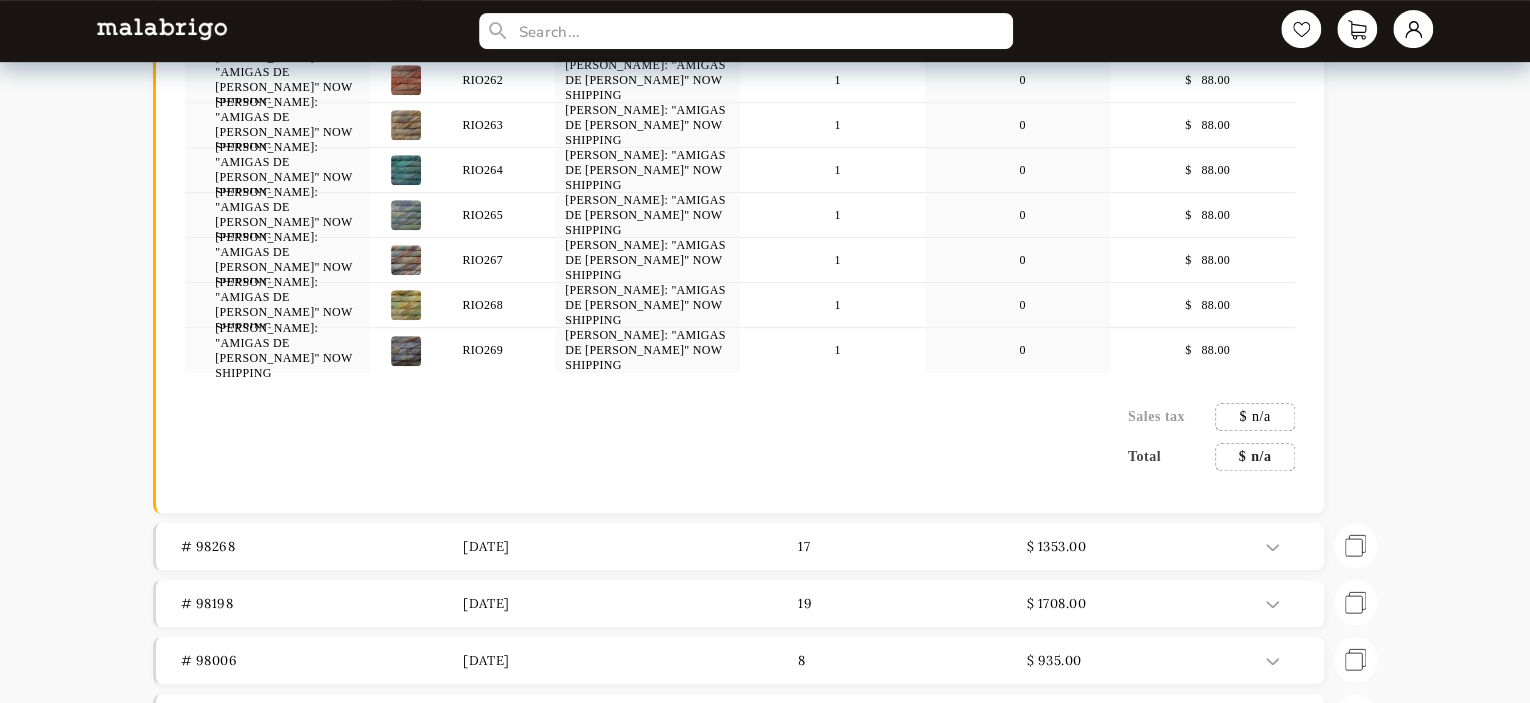 scroll, scrollTop: 0, scrollLeft: 0, axis: both 